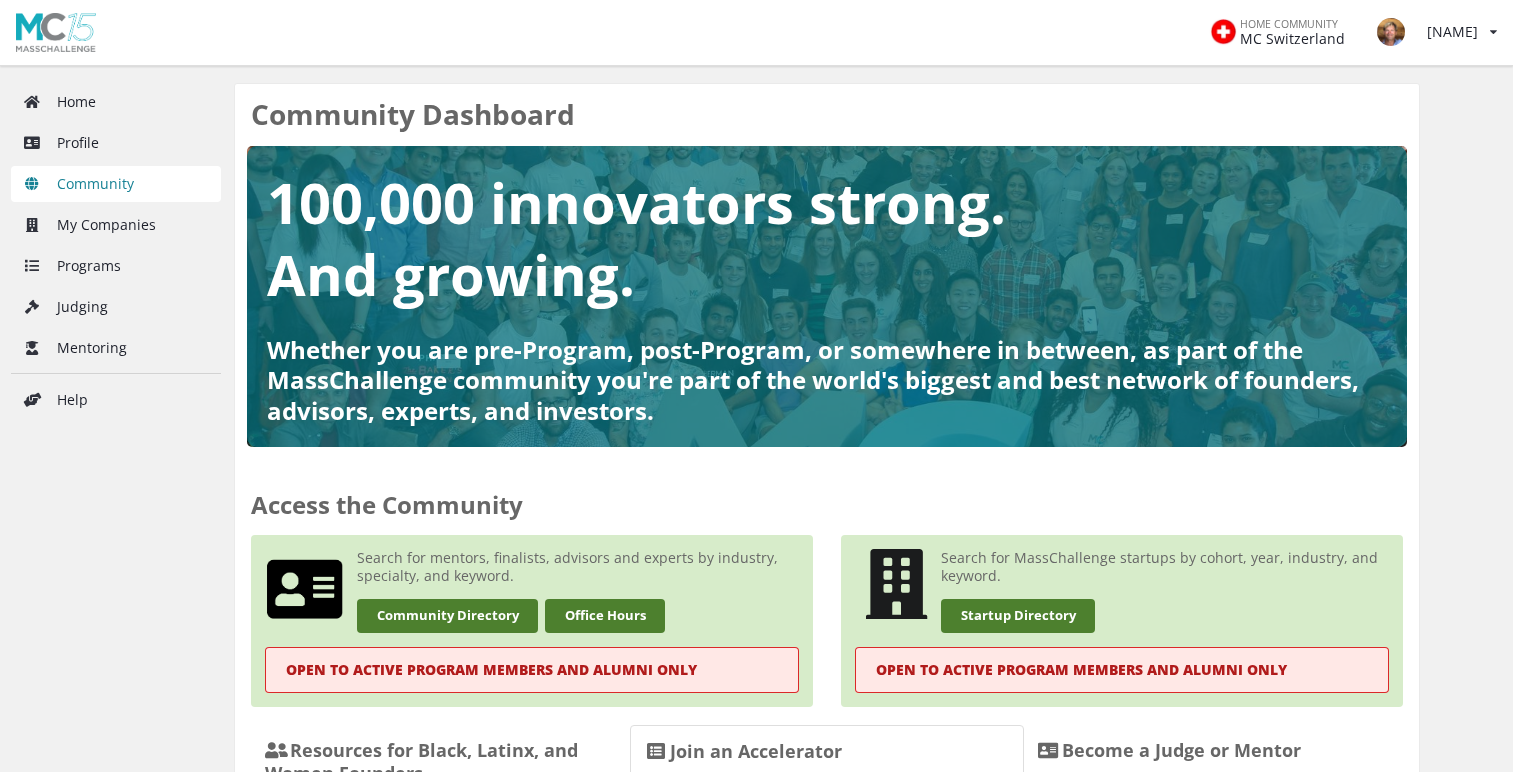 scroll, scrollTop: 0, scrollLeft: 0, axis: both 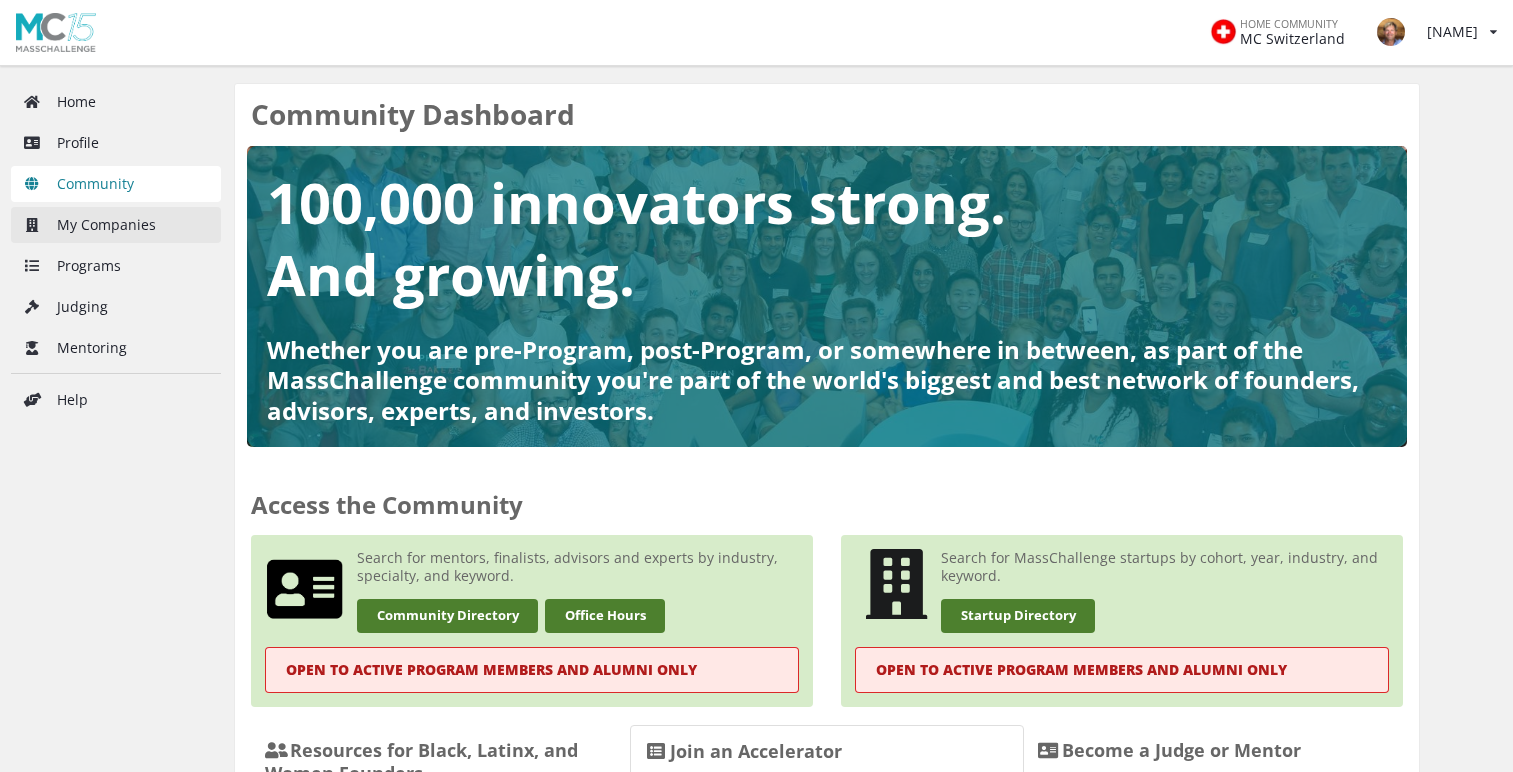 click on "My Companies" at bounding box center [116, 225] 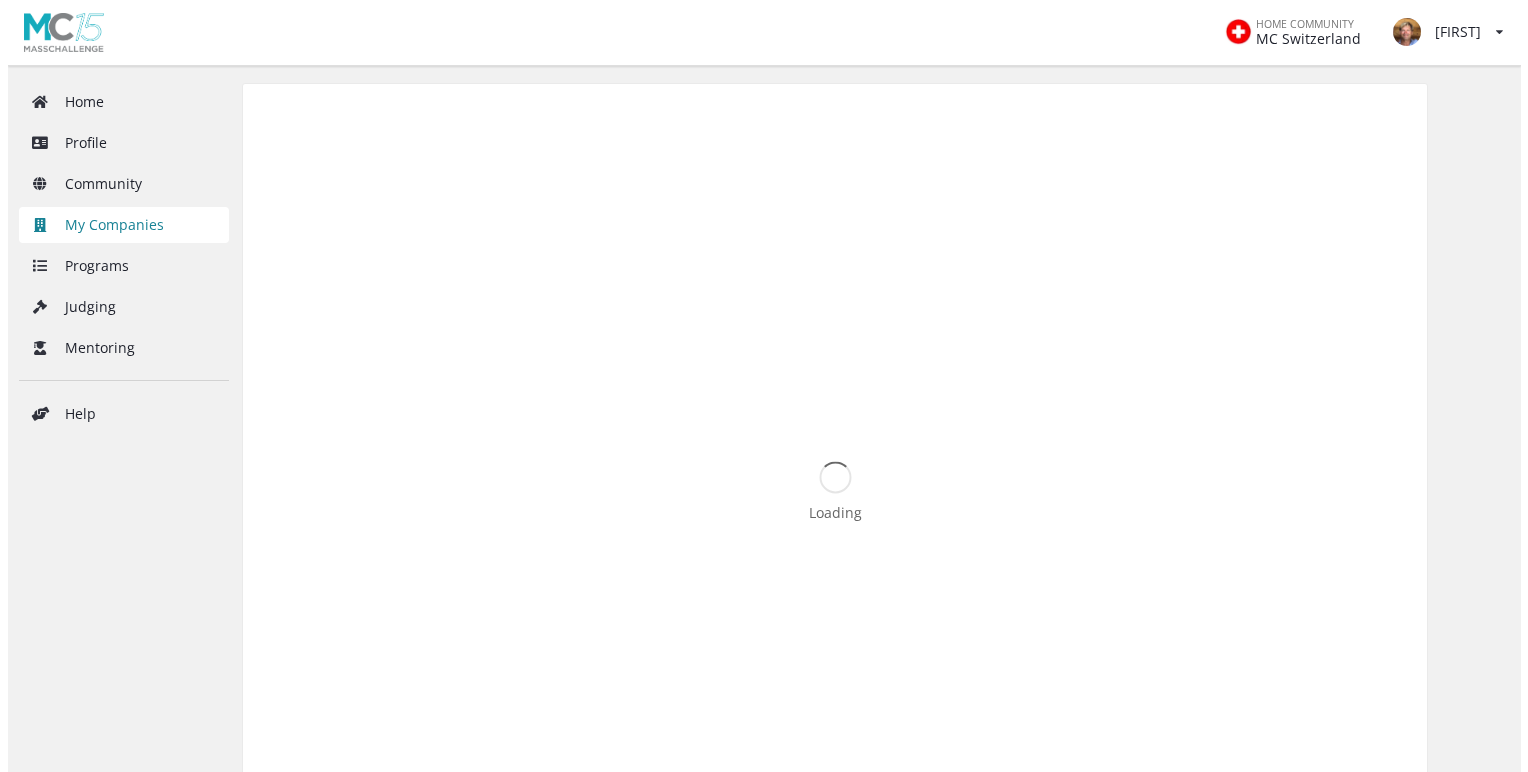 scroll, scrollTop: 0, scrollLeft: 0, axis: both 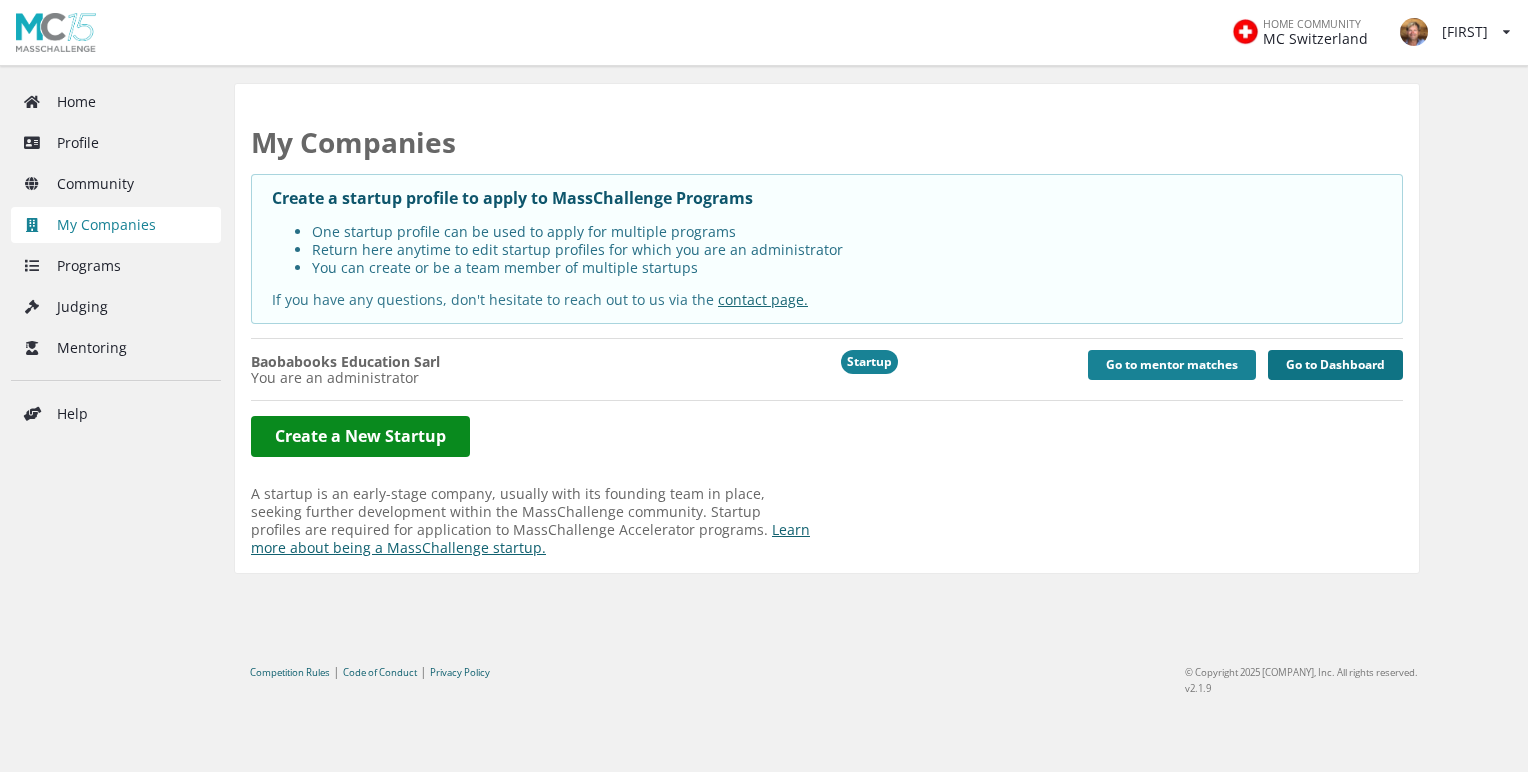 click on "Go to Dashboard" at bounding box center [1335, 365] 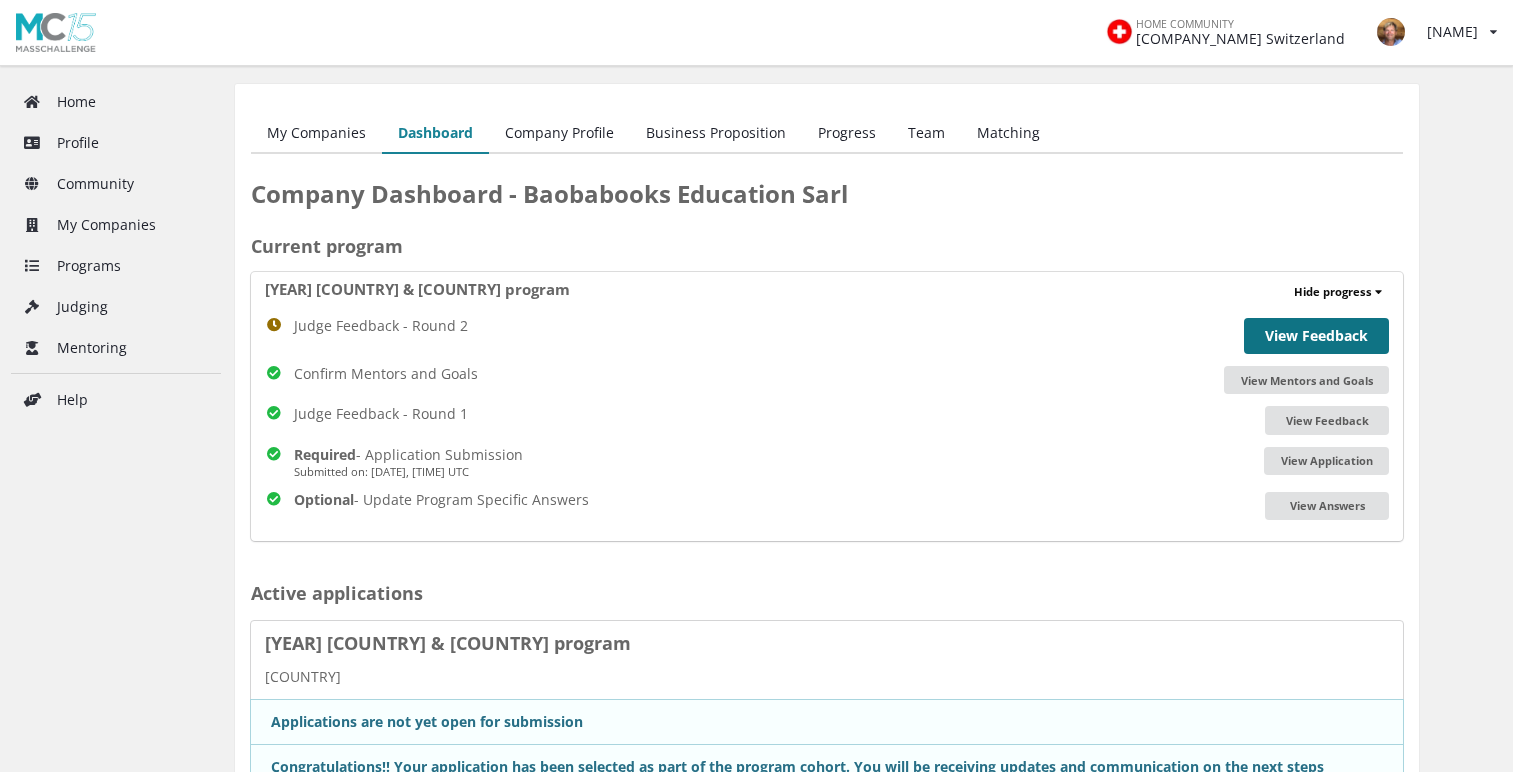 scroll, scrollTop: 0, scrollLeft: 0, axis: both 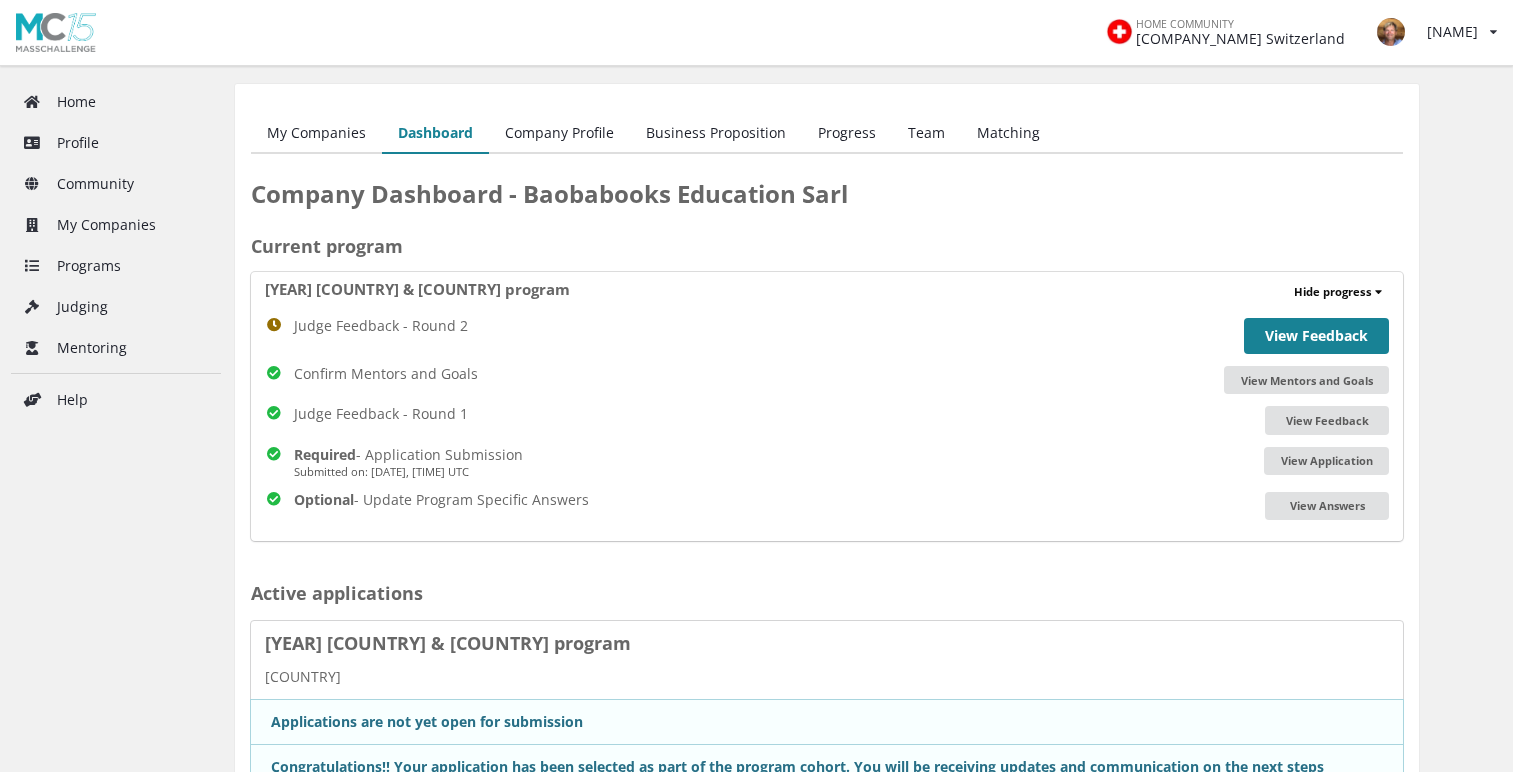 click on "Dashboard" at bounding box center [435, 134] 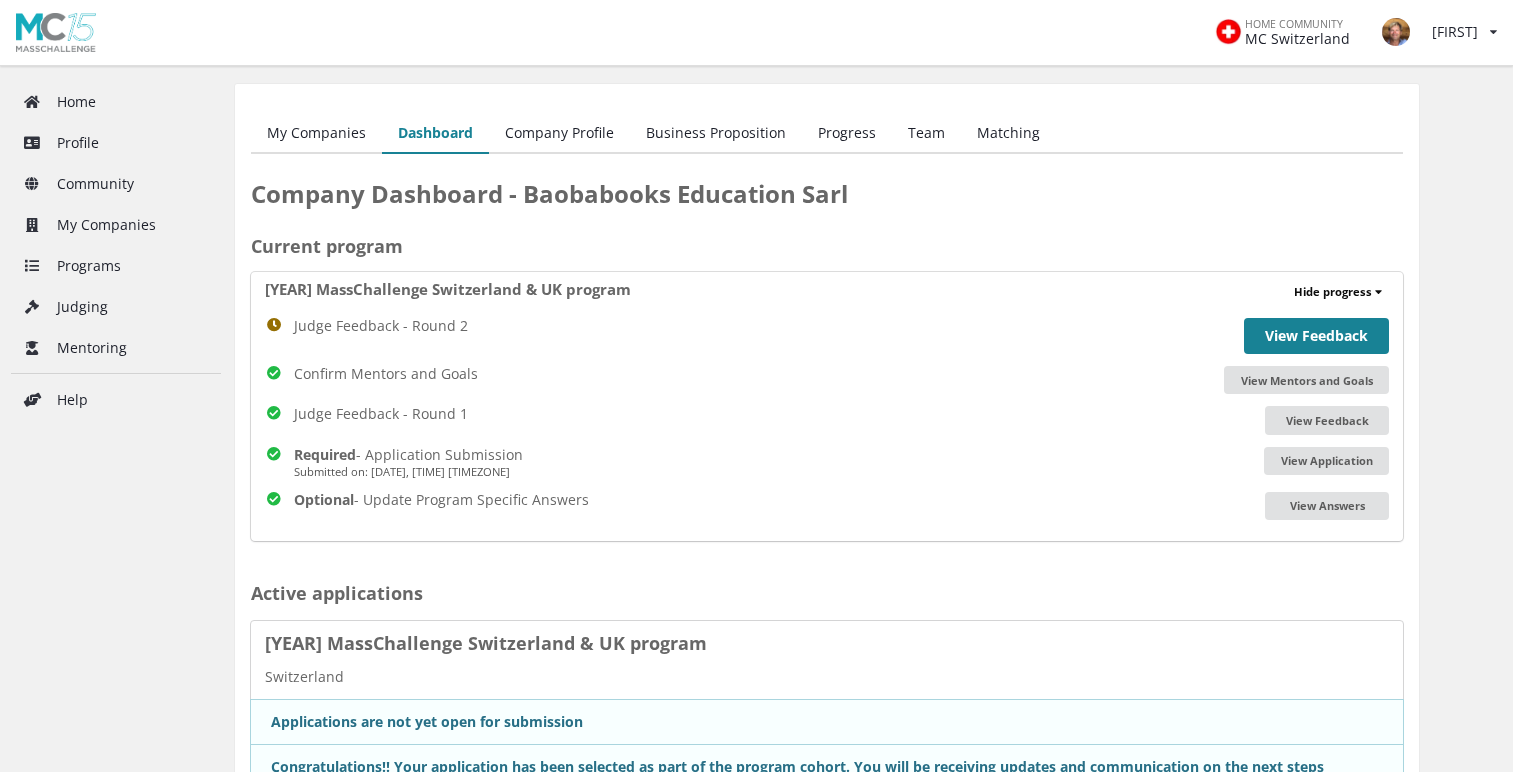 scroll, scrollTop: 0, scrollLeft: 0, axis: both 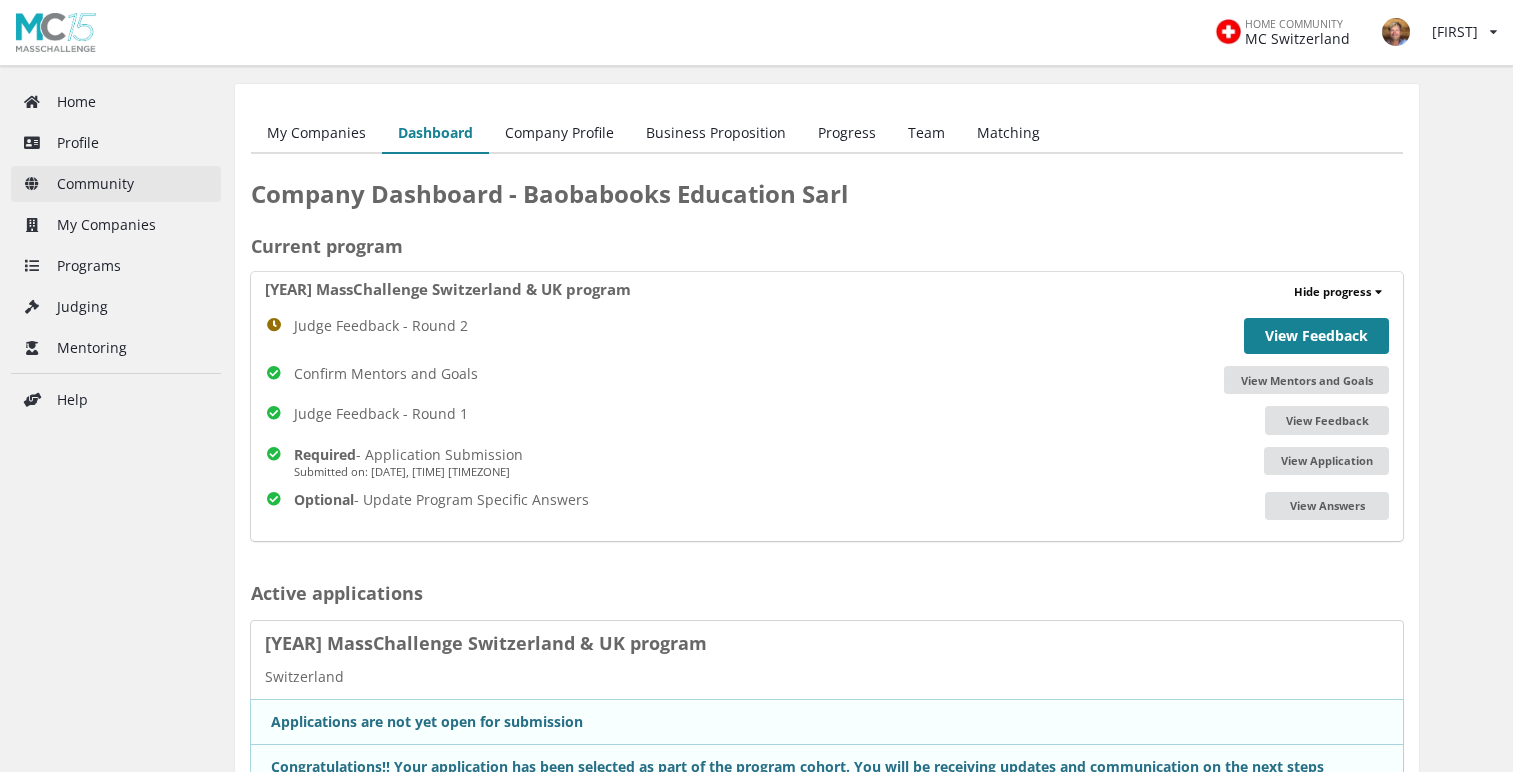 click on "Community" at bounding box center [116, 184] 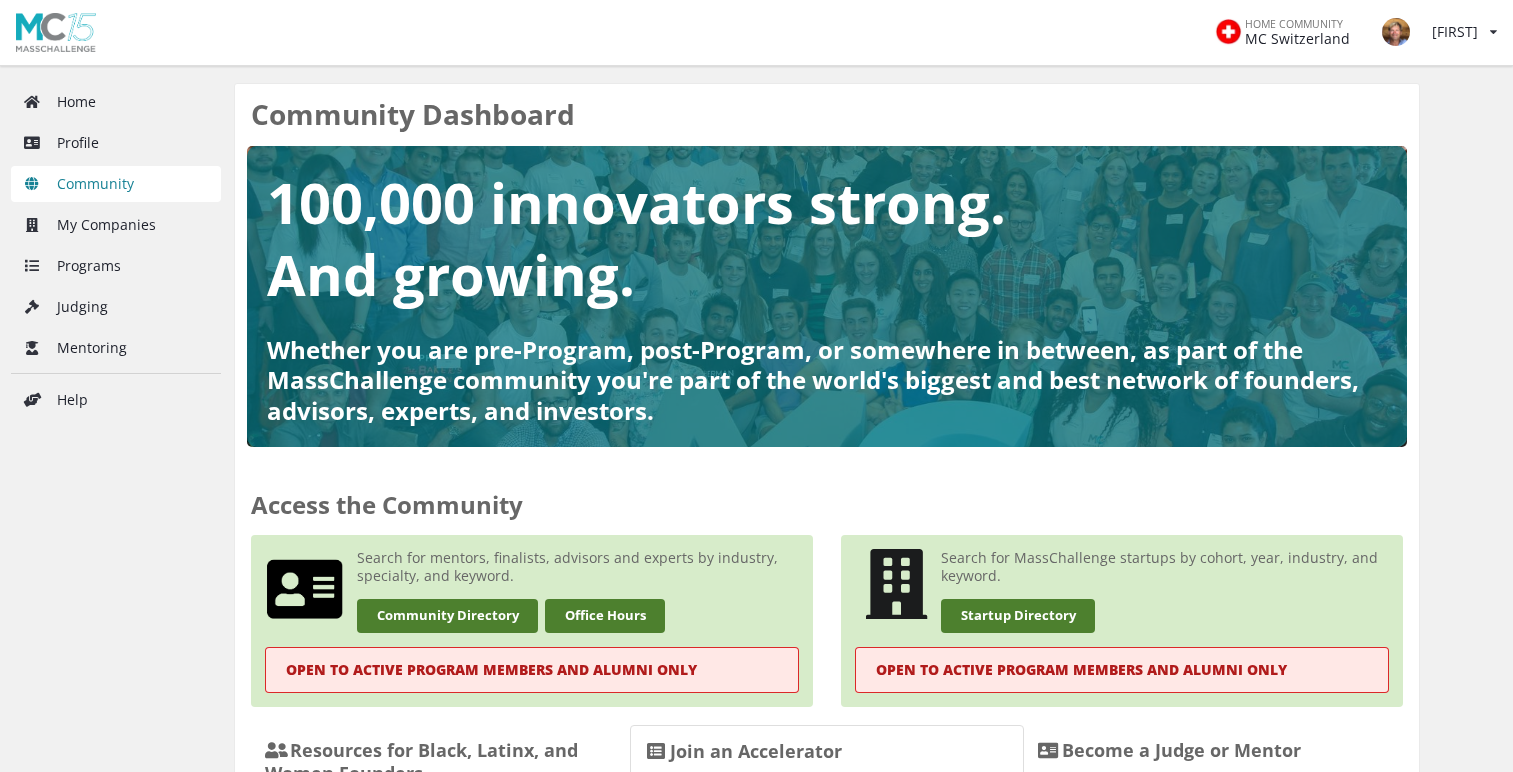 scroll, scrollTop: 0, scrollLeft: 0, axis: both 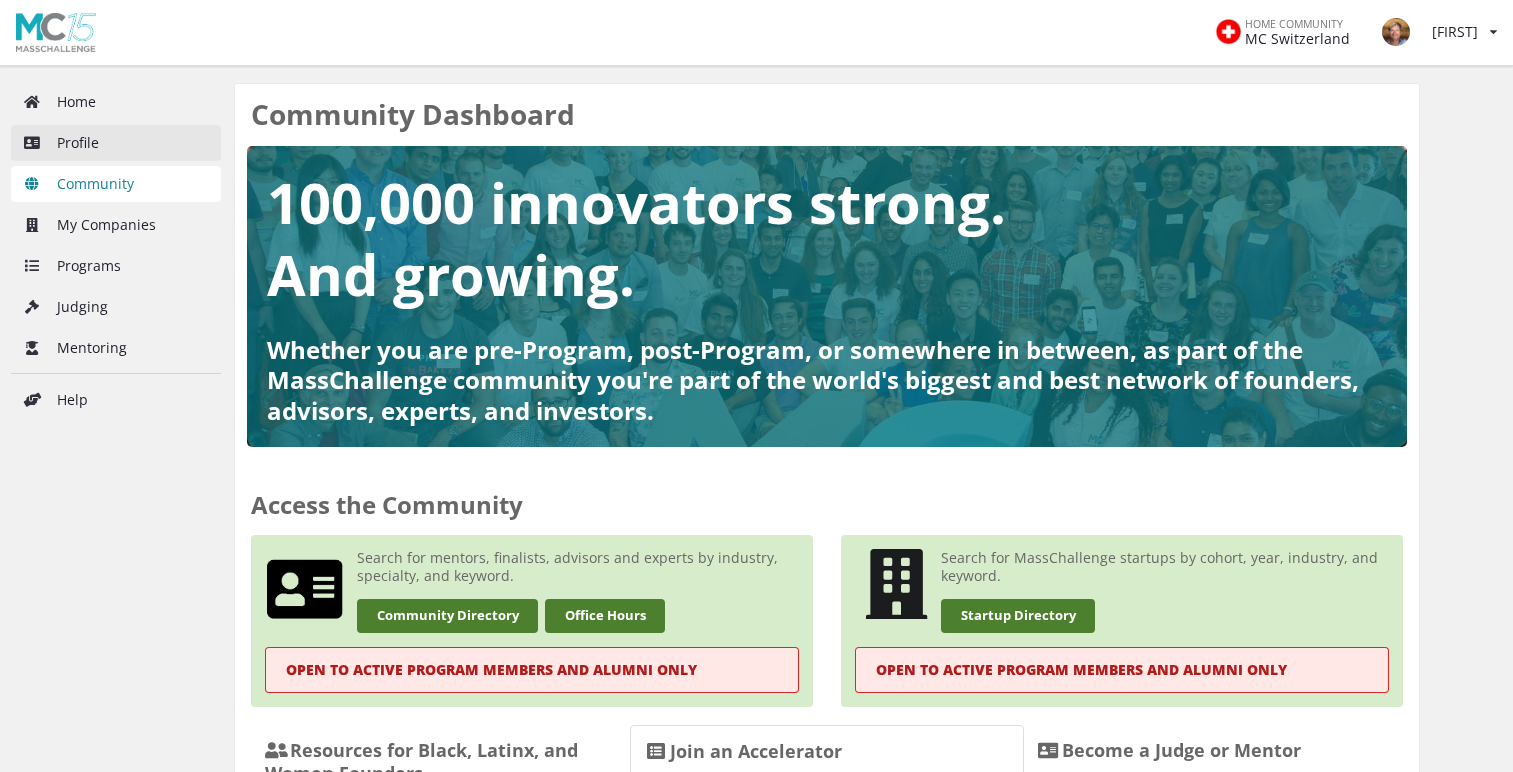 click on "Profile" at bounding box center [116, 143] 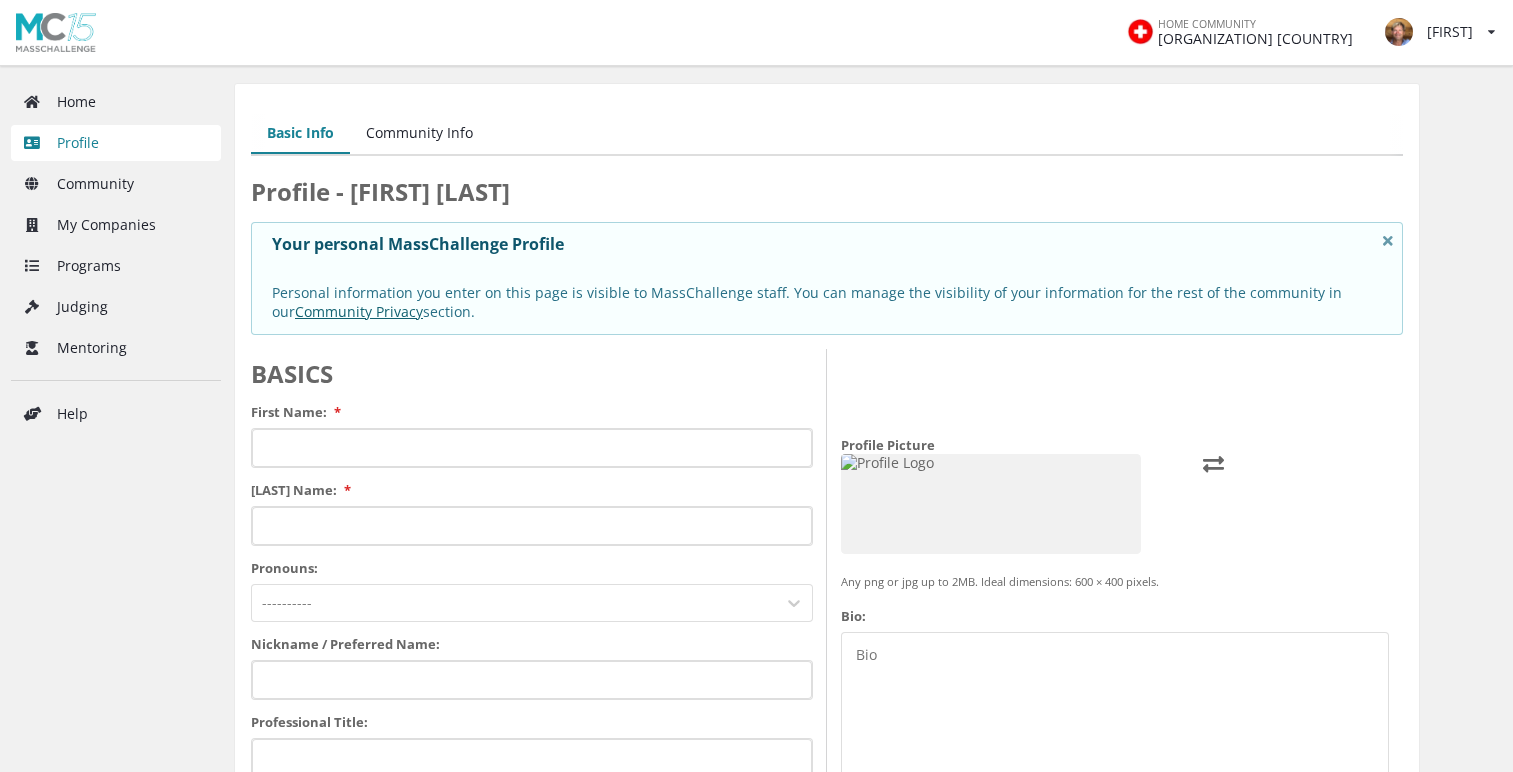 scroll, scrollTop: 0, scrollLeft: 0, axis: both 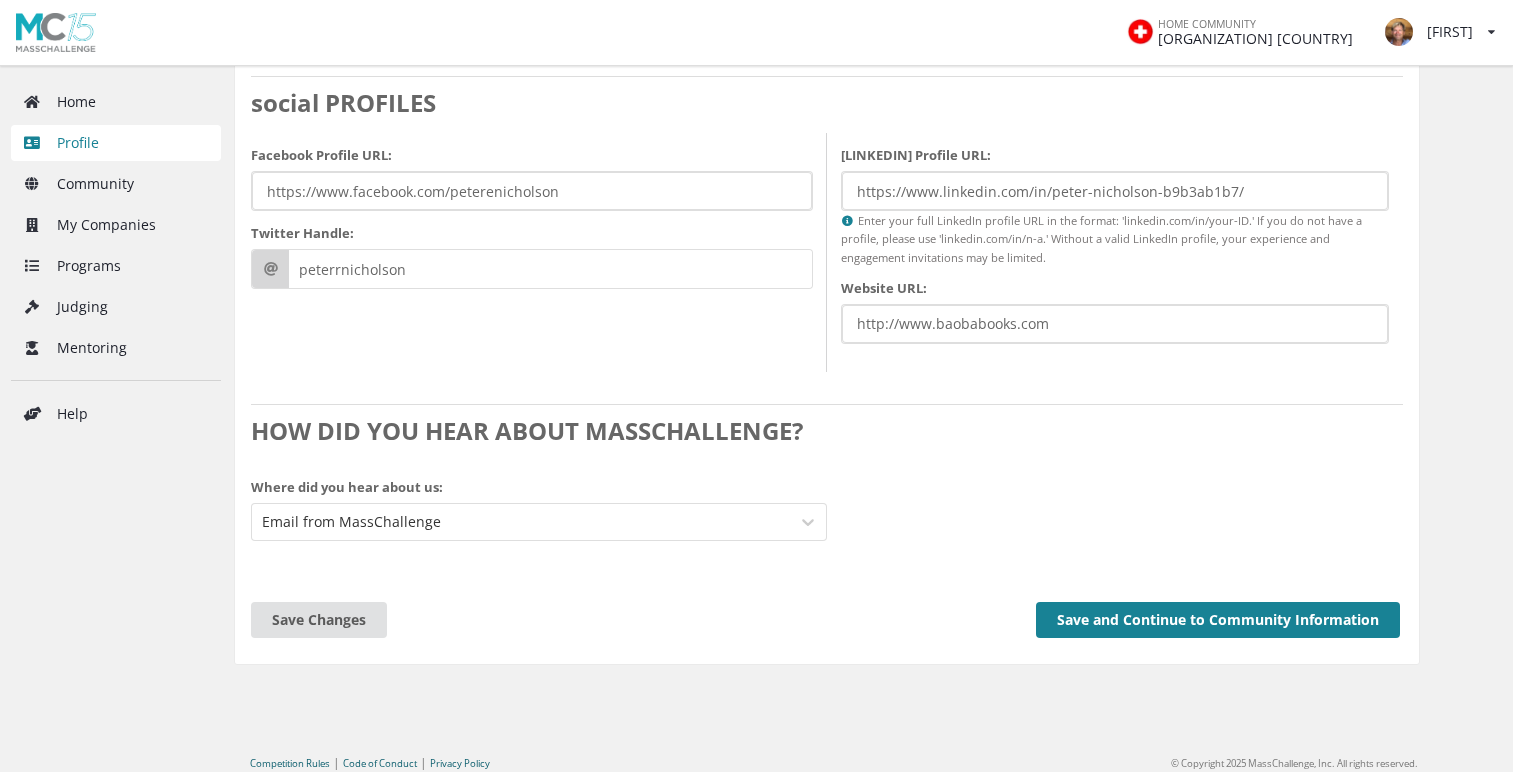 click on "Save and Continue to Community Information" at bounding box center [1218, 620] 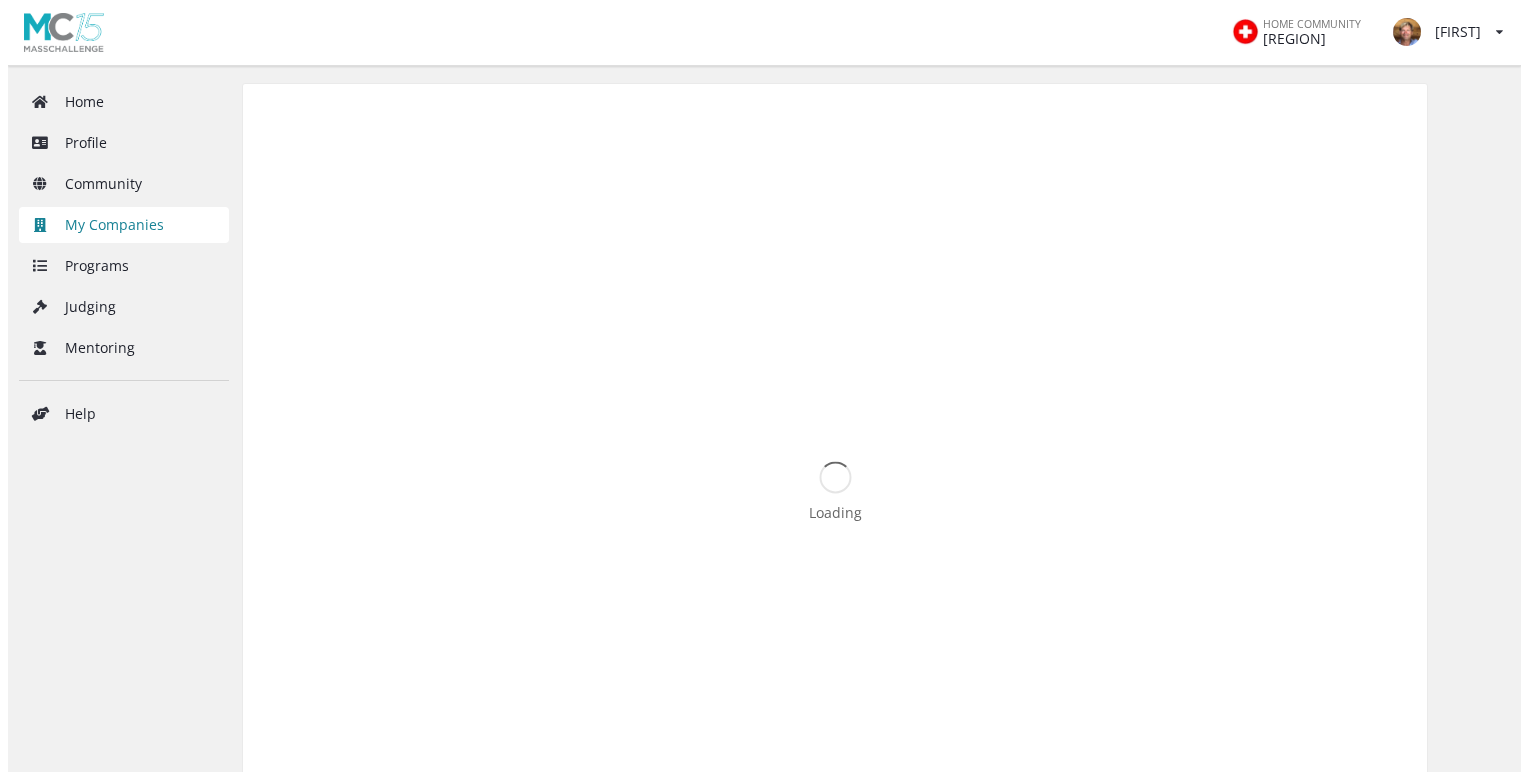 scroll, scrollTop: 0, scrollLeft: 0, axis: both 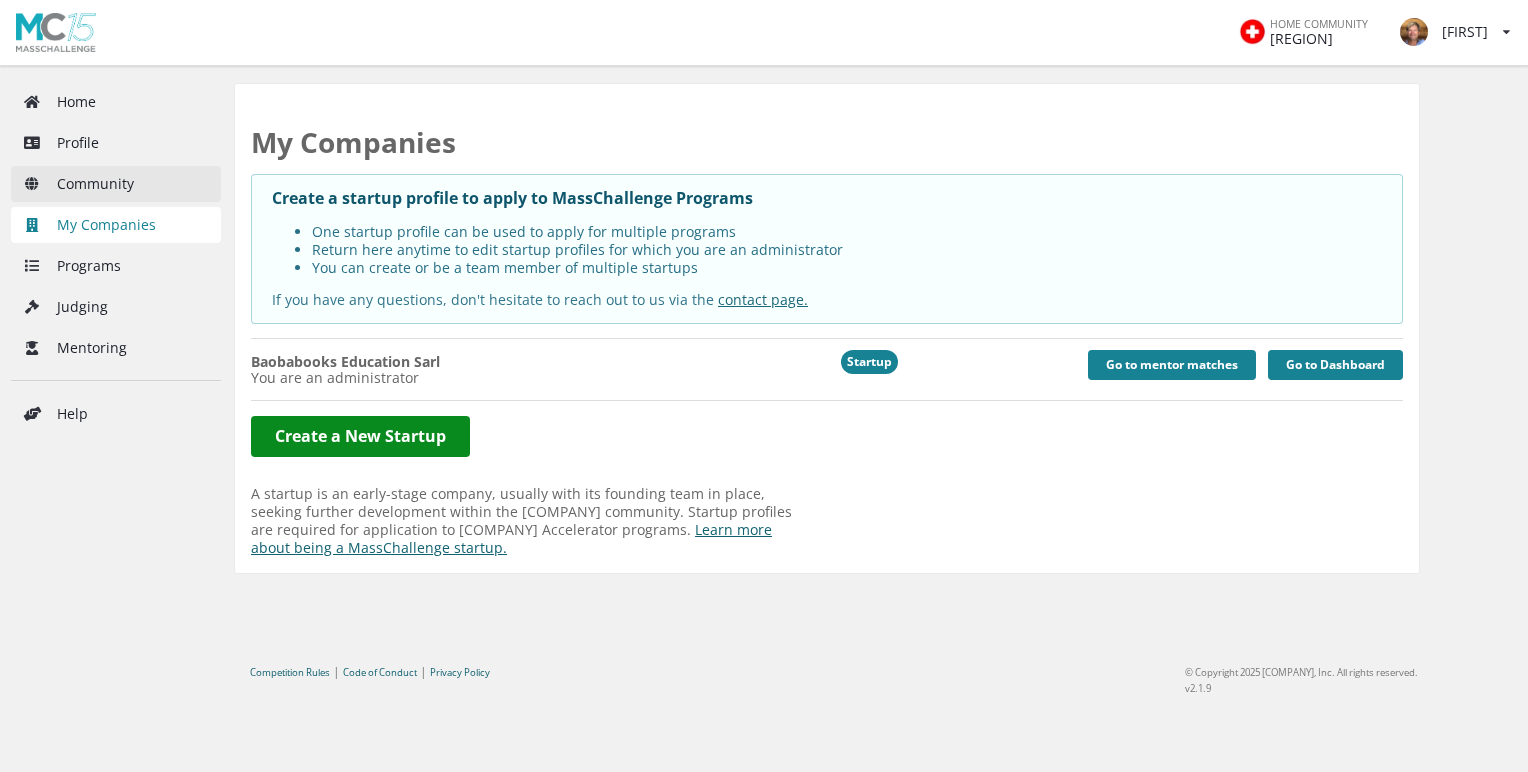 click on "Community" at bounding box center [116, 184] 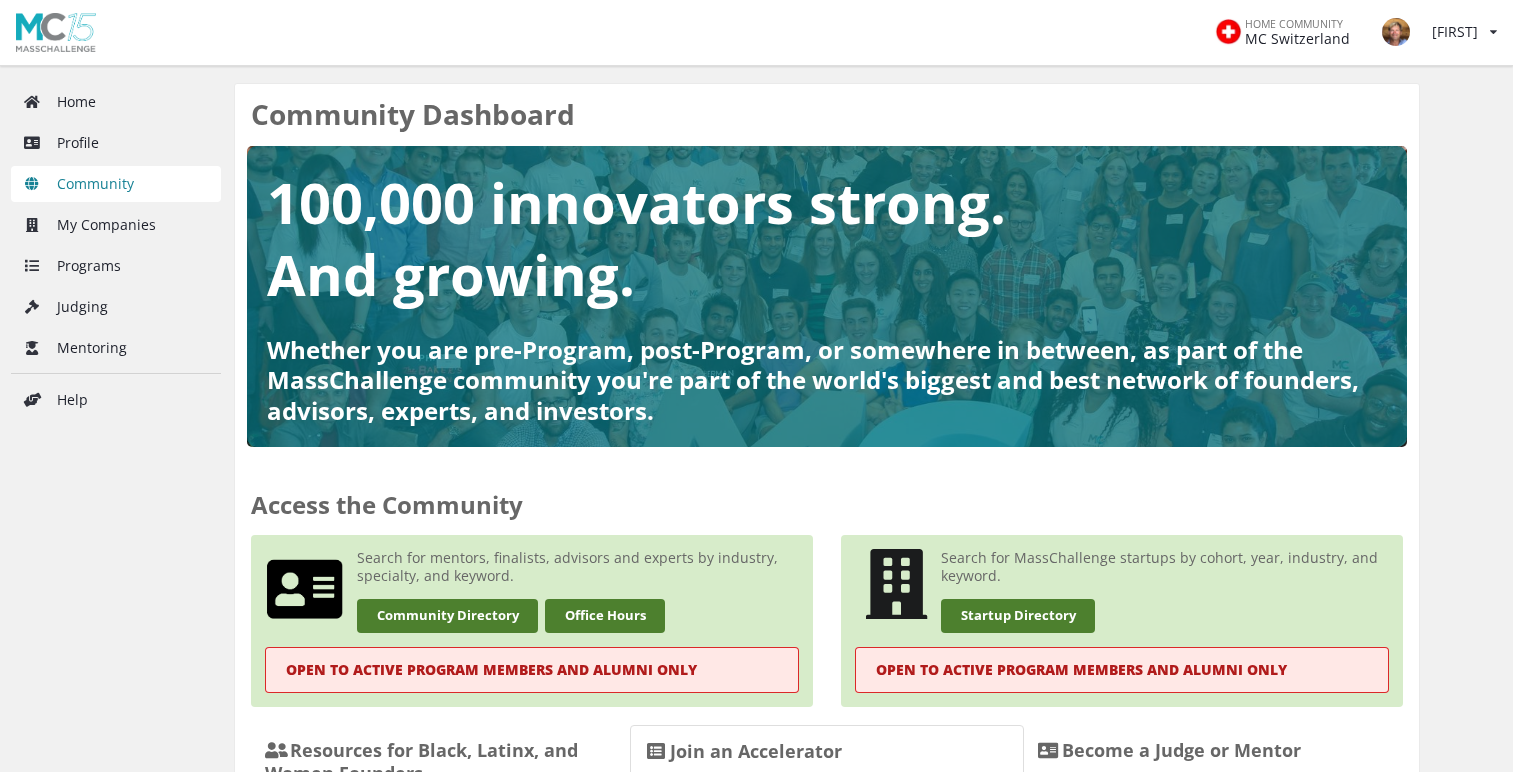 scroll, scrollTop: 0, scrollLeft: 0, axis: both 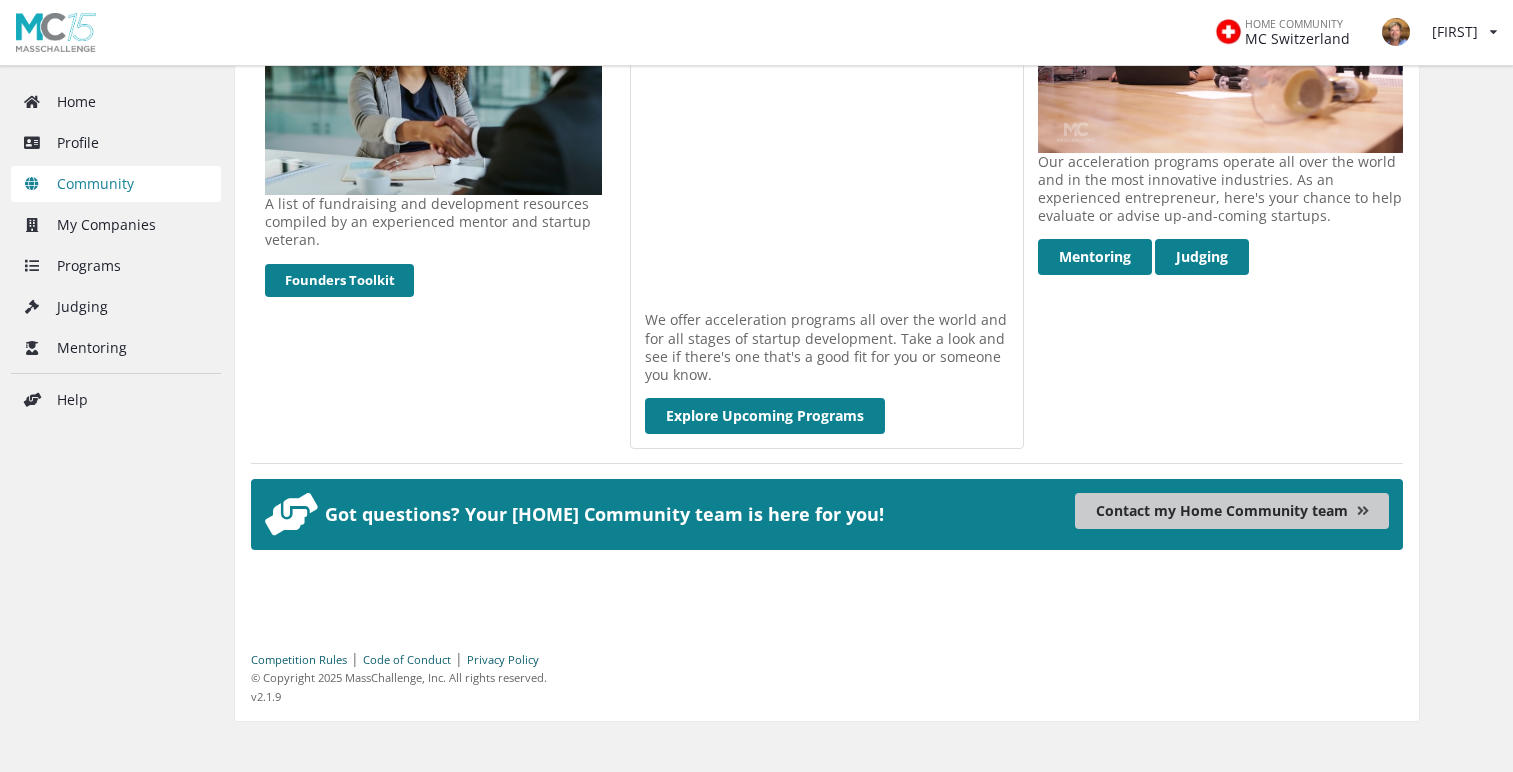 click on "Contact my Home Community team" at bounding box center [1232, 511] 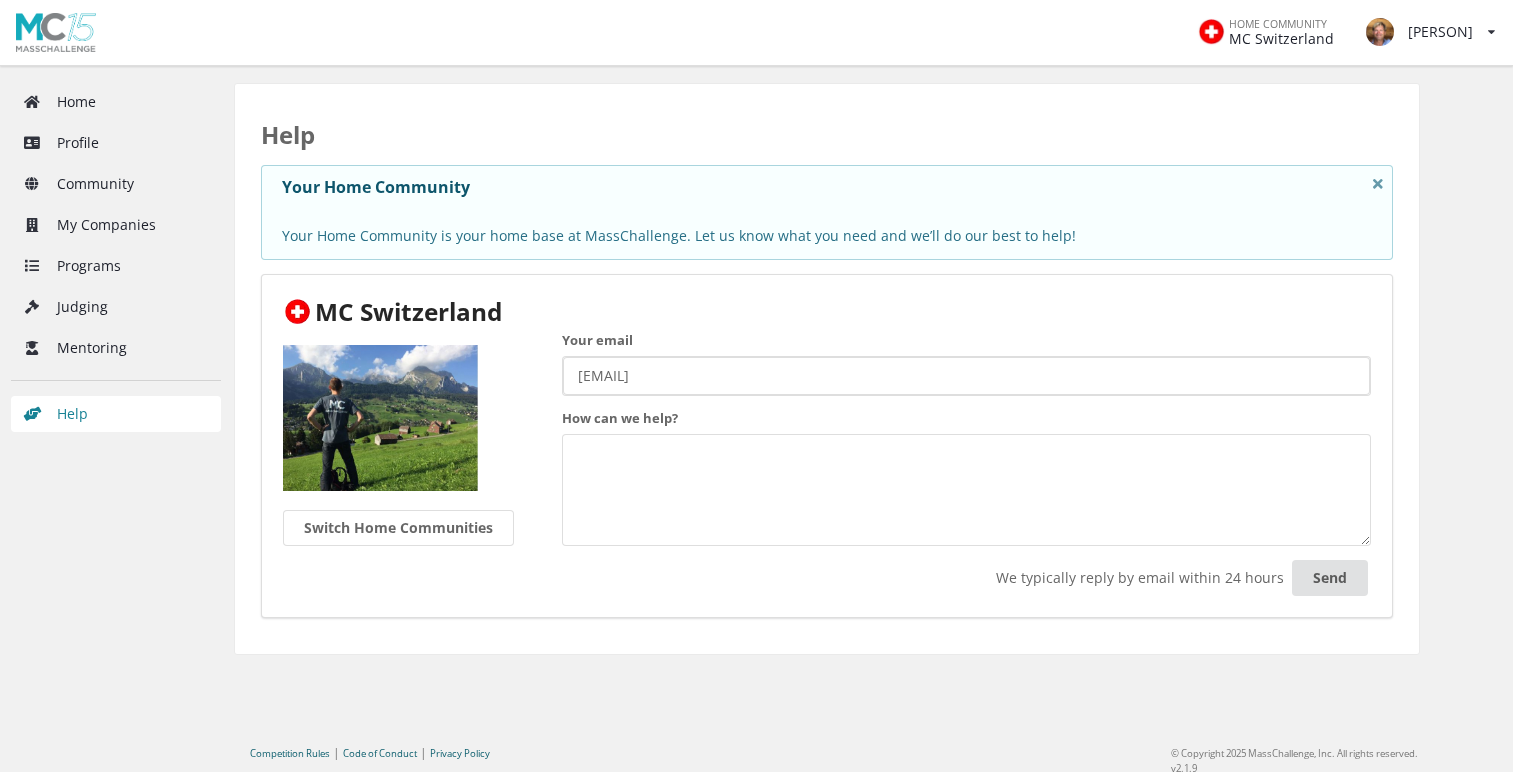 scroll, scrollTop: 0, scrollLeft: 0, axis: both 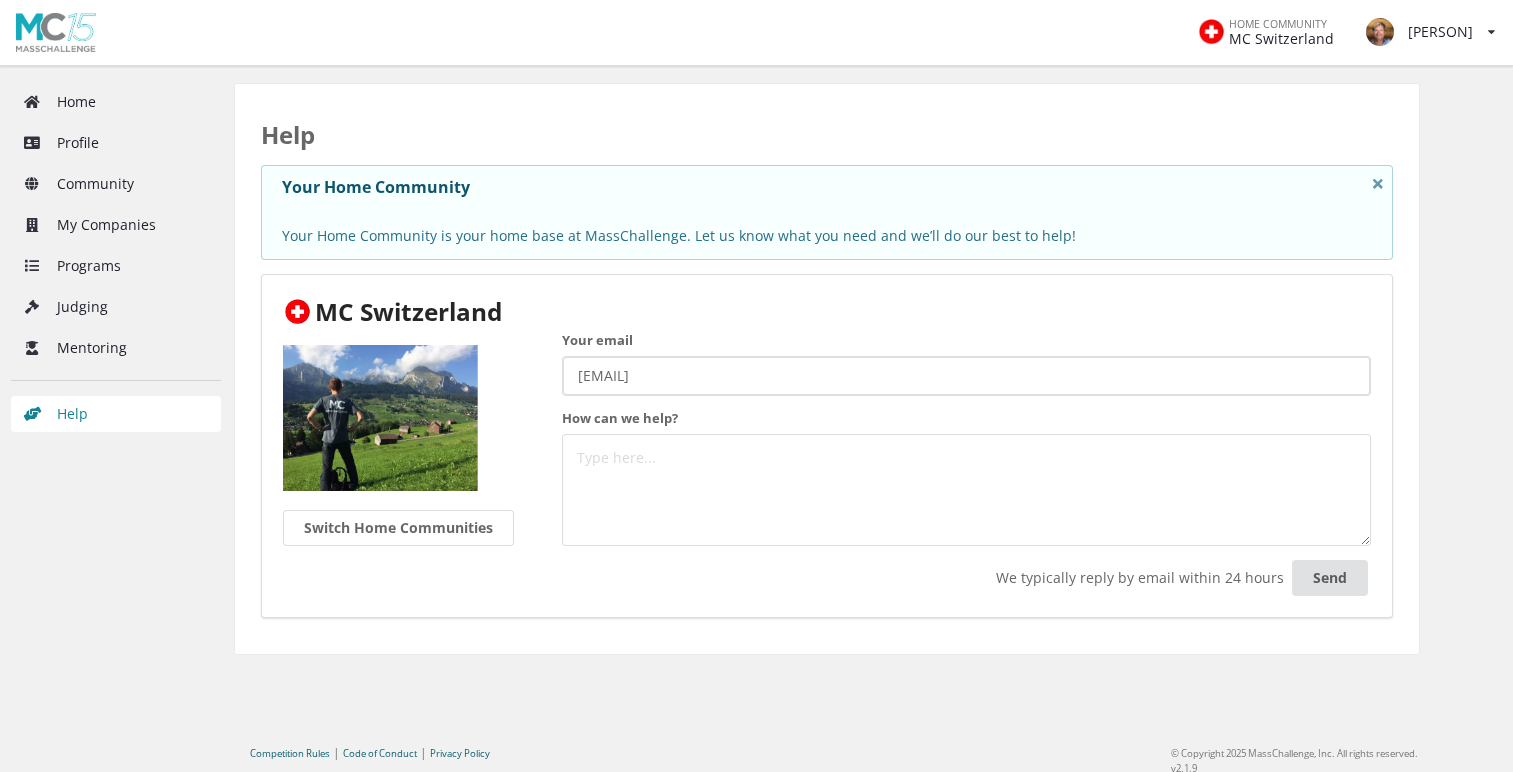 click on "How can we help?" at bounding box center (966, 490) 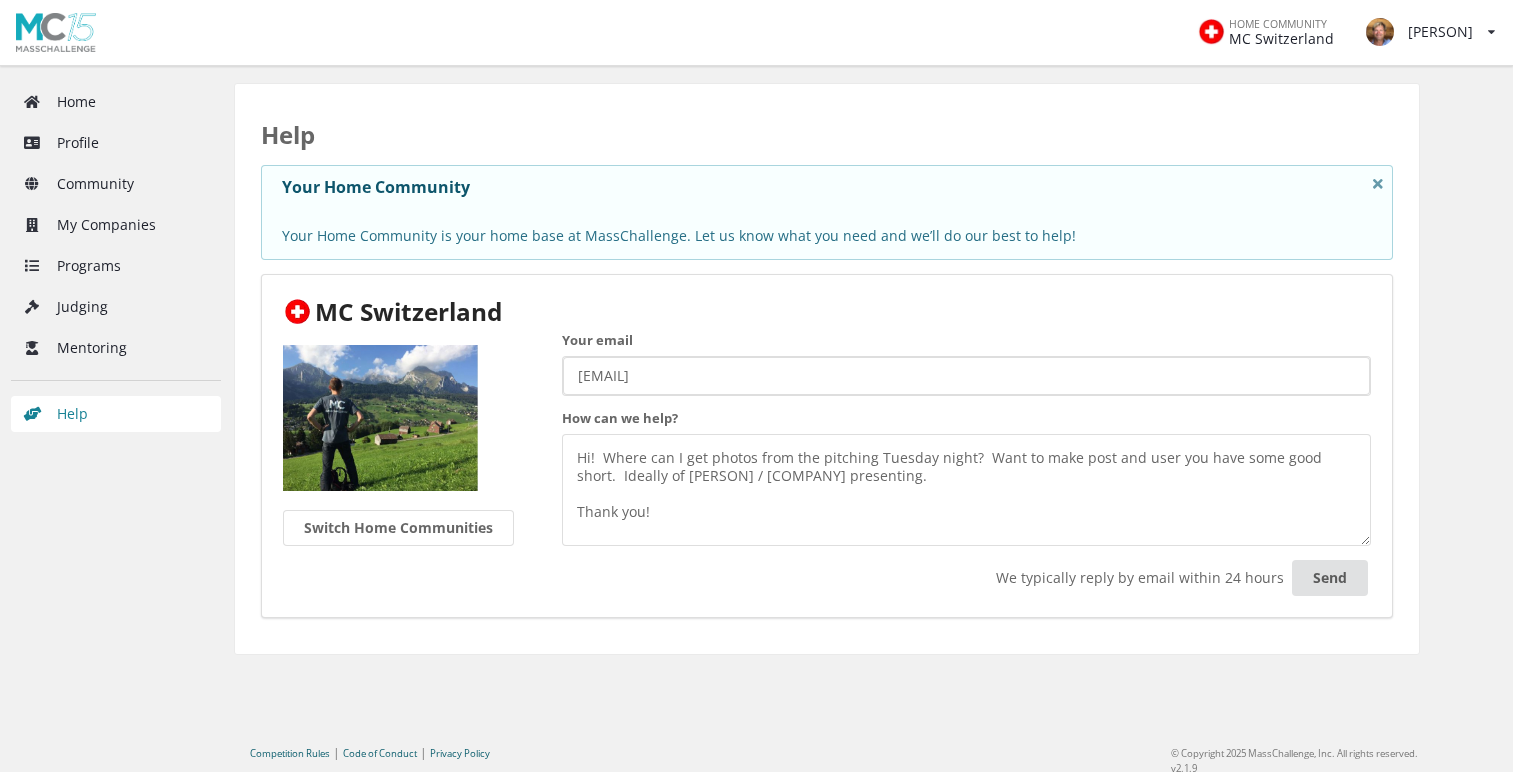 type on "Hi! Where can I get photos from the pitching Tuesday night? Want to make post and user you have some good short. Ideally of [PERSON] / Baobabooks presenting.
Thank you!" 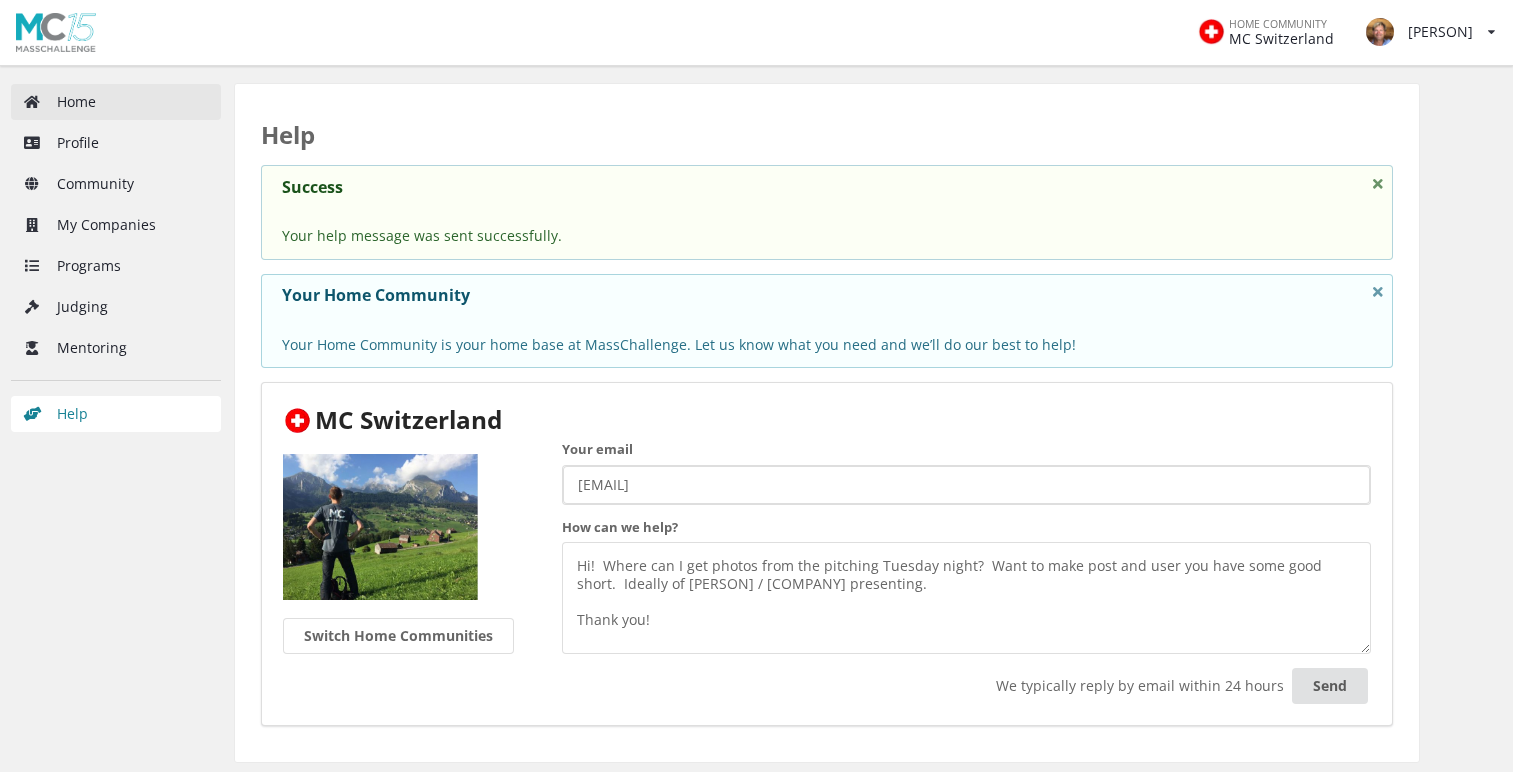 click on "Home" at bounding box center [116, 102] 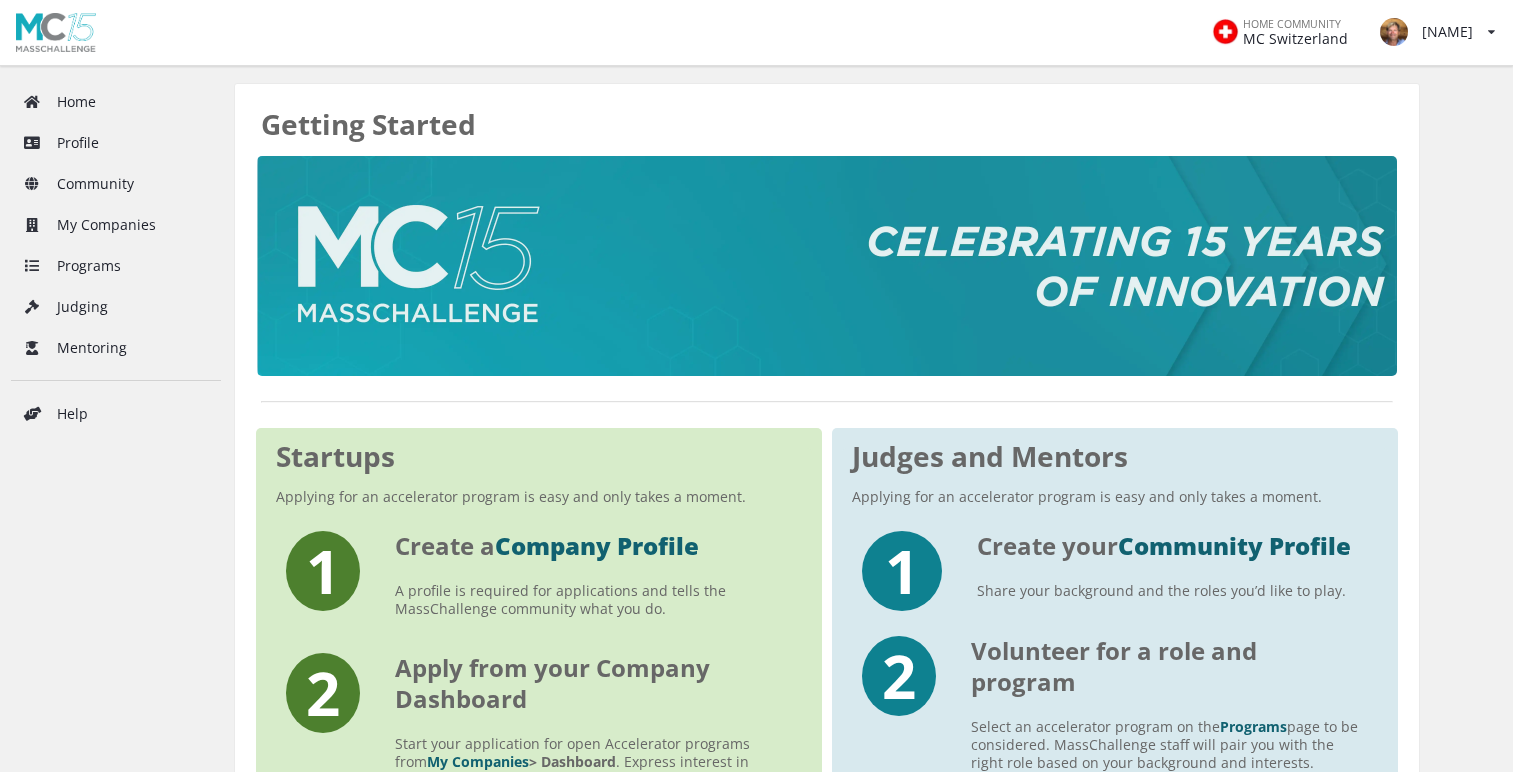 scroll, scrollTop: 0, scrollLeft: 0, axis: both 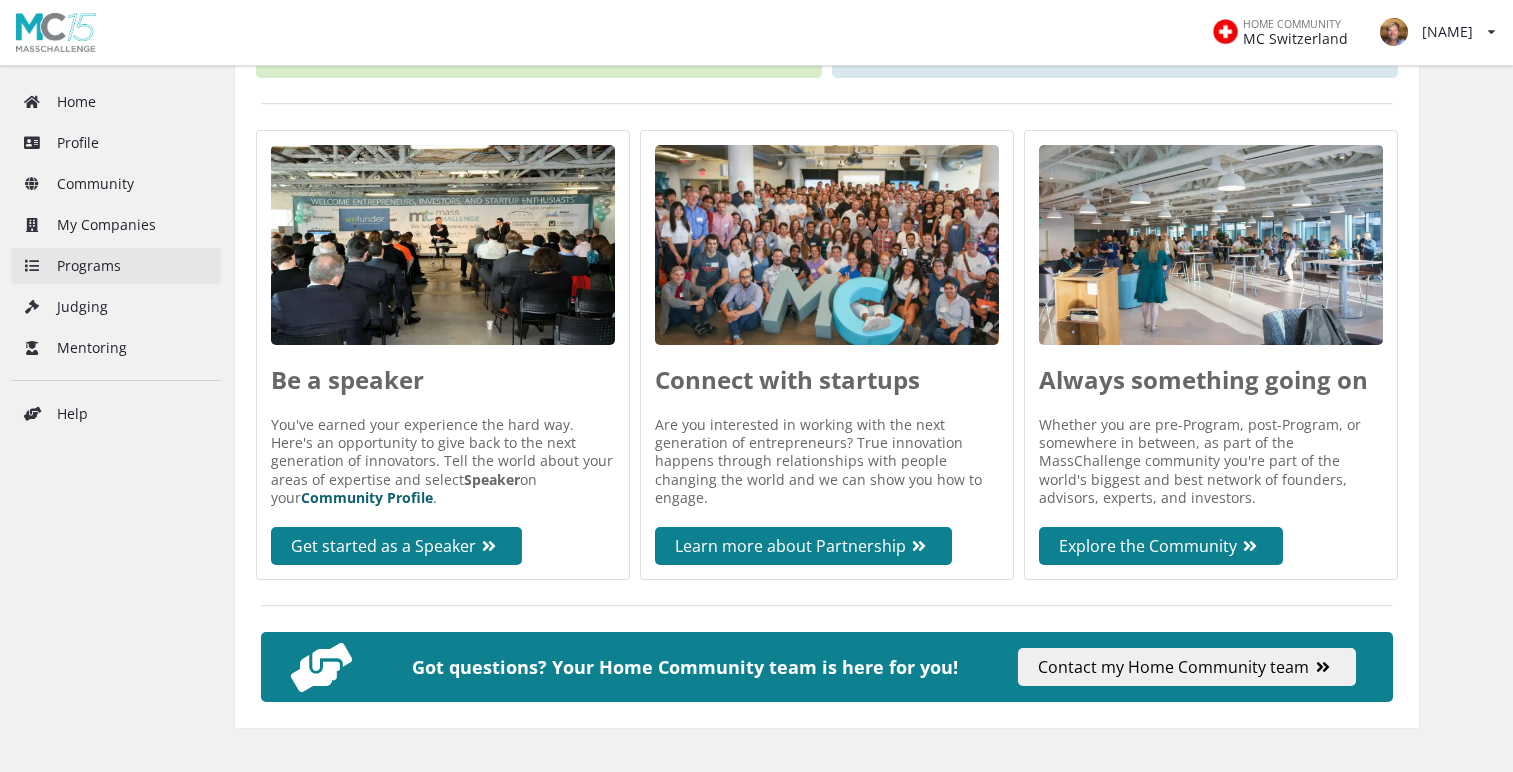 click on "Programs" at bounding box center [116, 266] 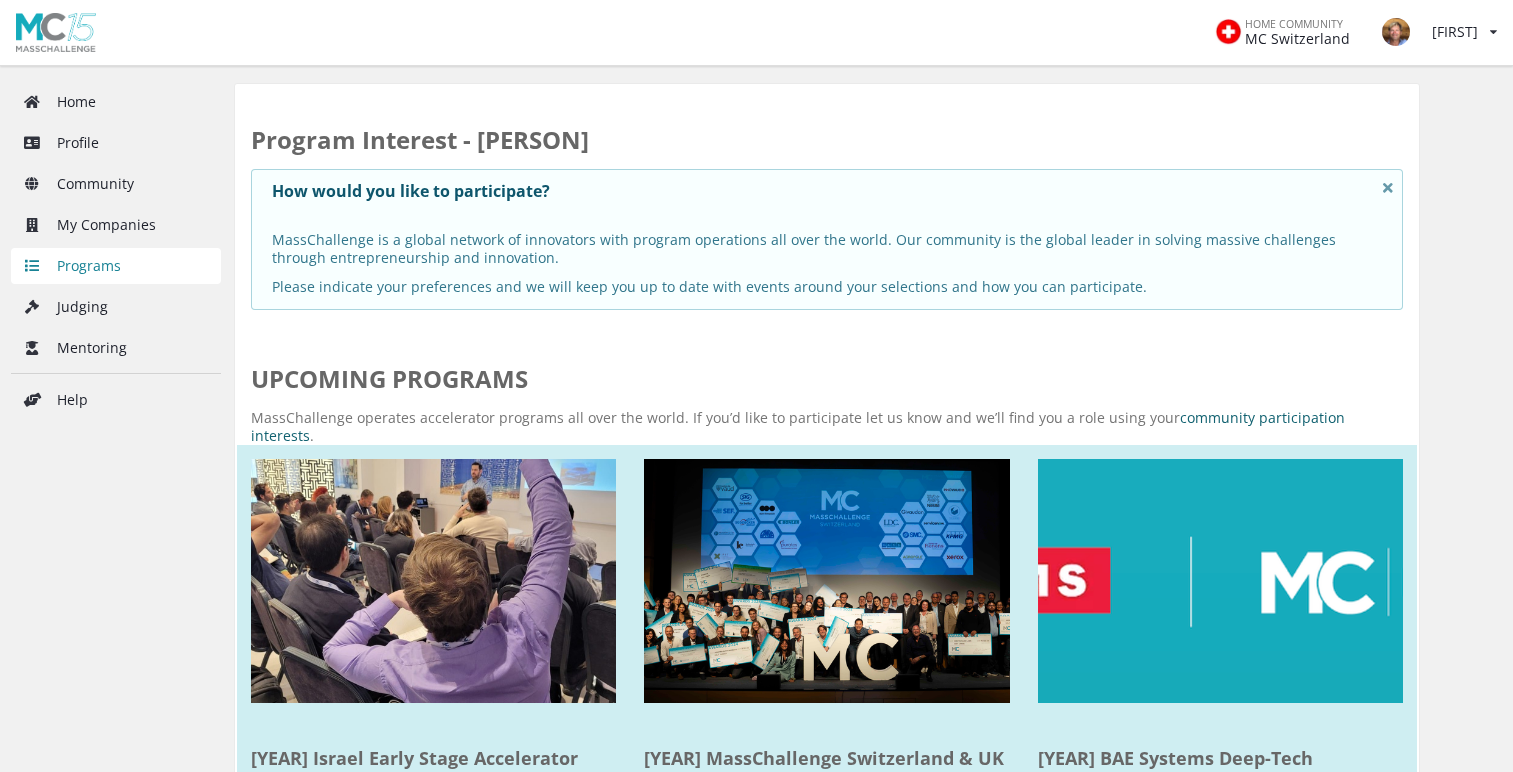 scroll, scrollTop: 0, scrollLeft: 0, axis: both 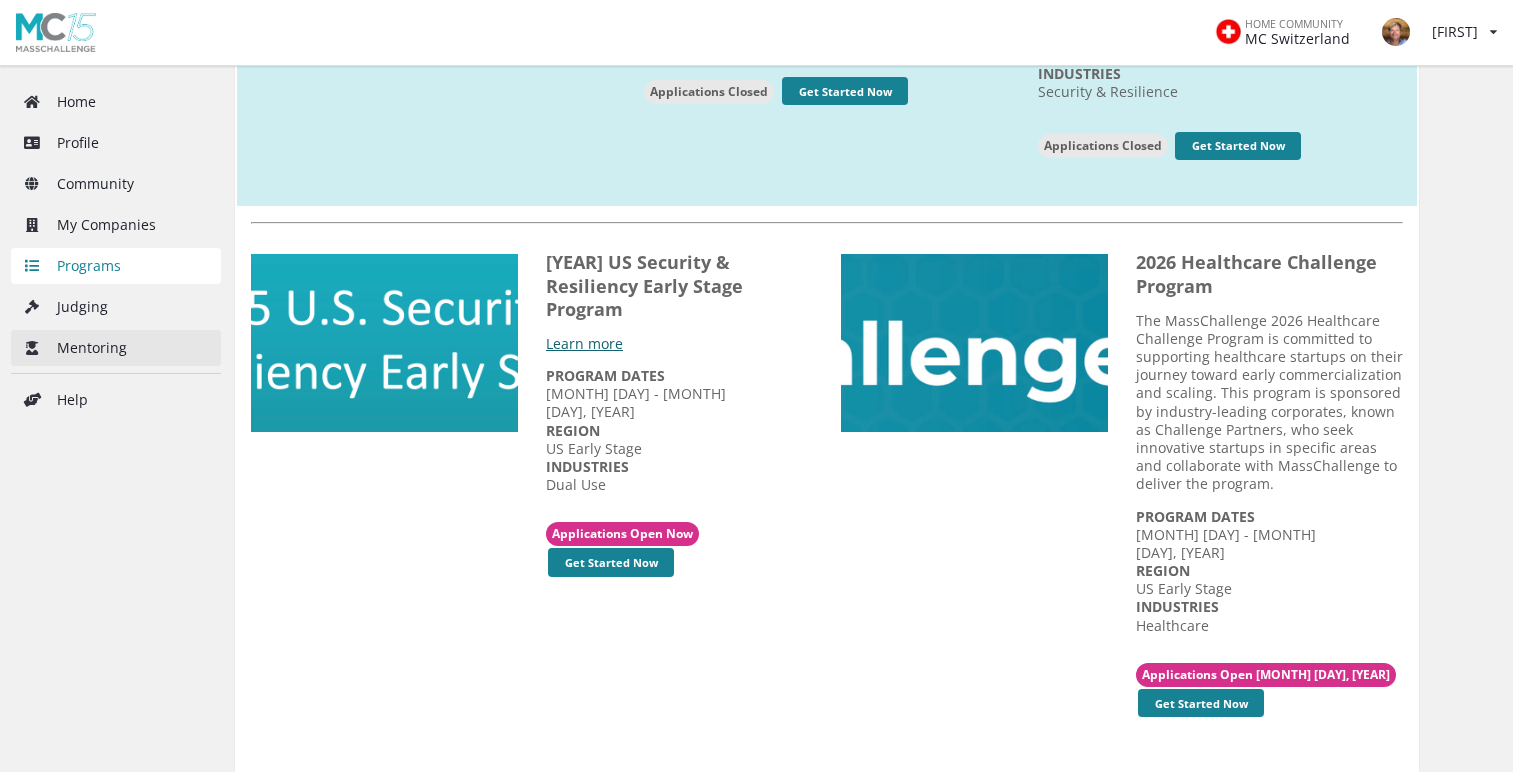 click on "Mentoring" at bounding box center (116, 348) 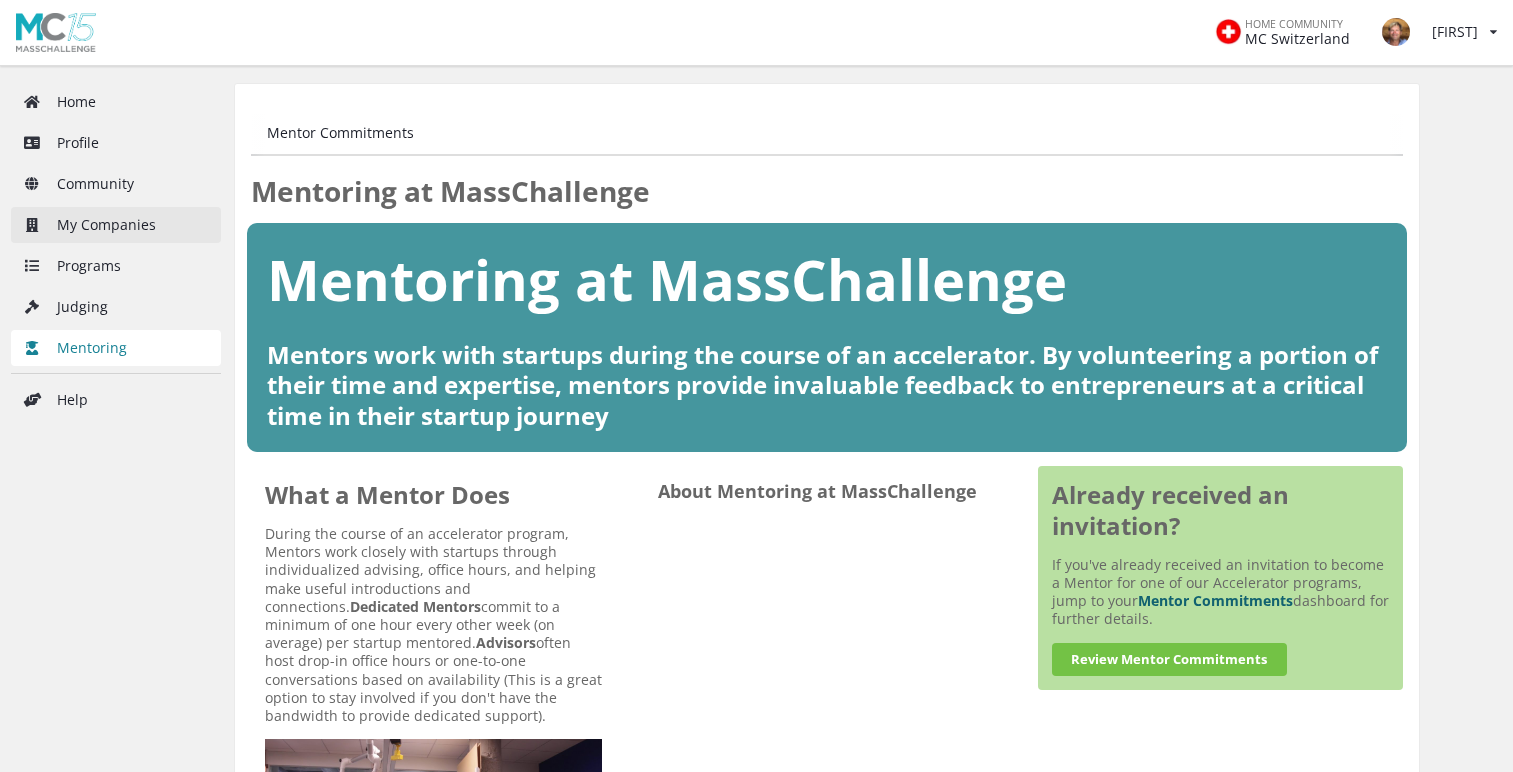 scroll, scrollTop: 0, scrollLeft: 0, axis: both 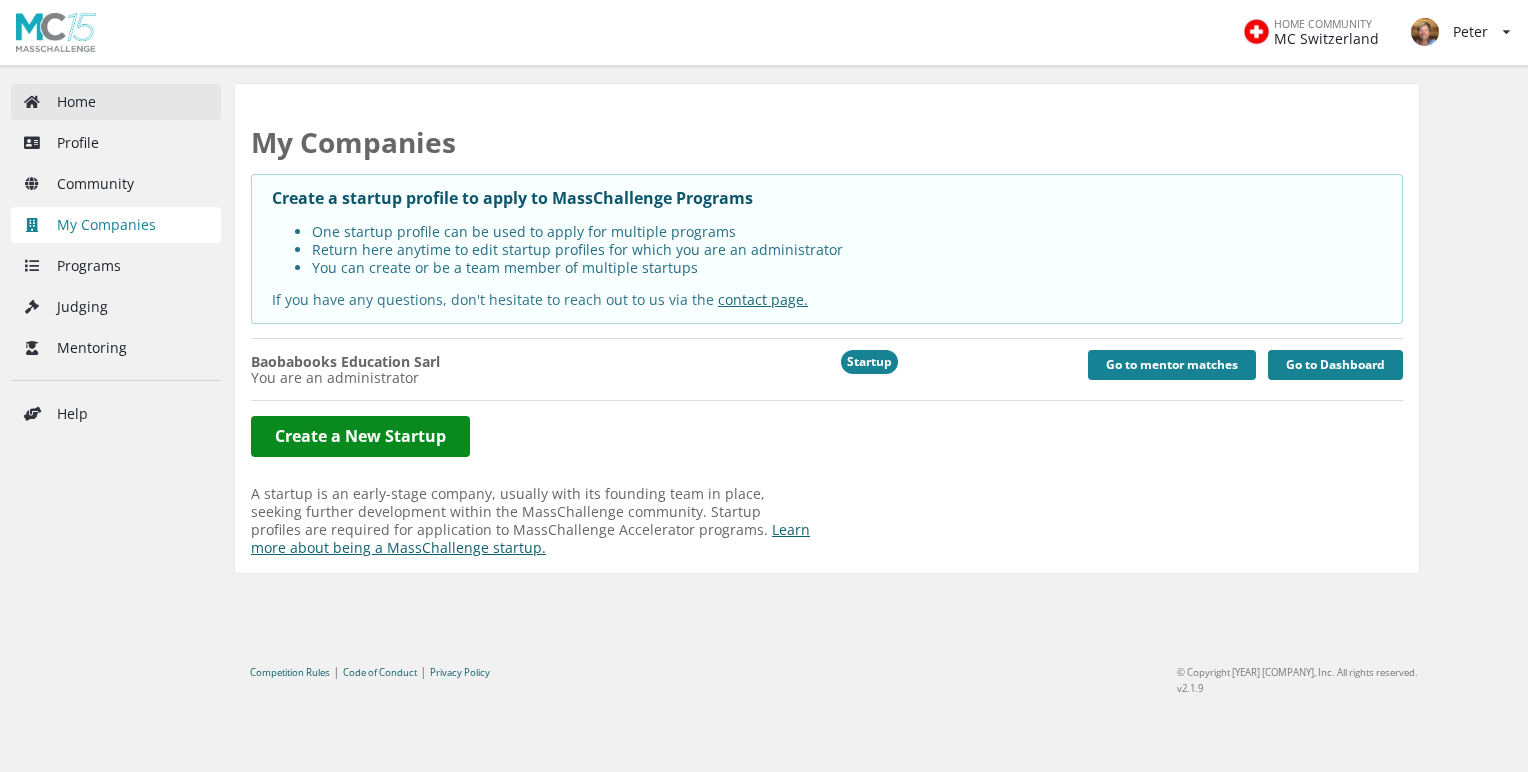 click on "Home" at bounding box center [116, 102] 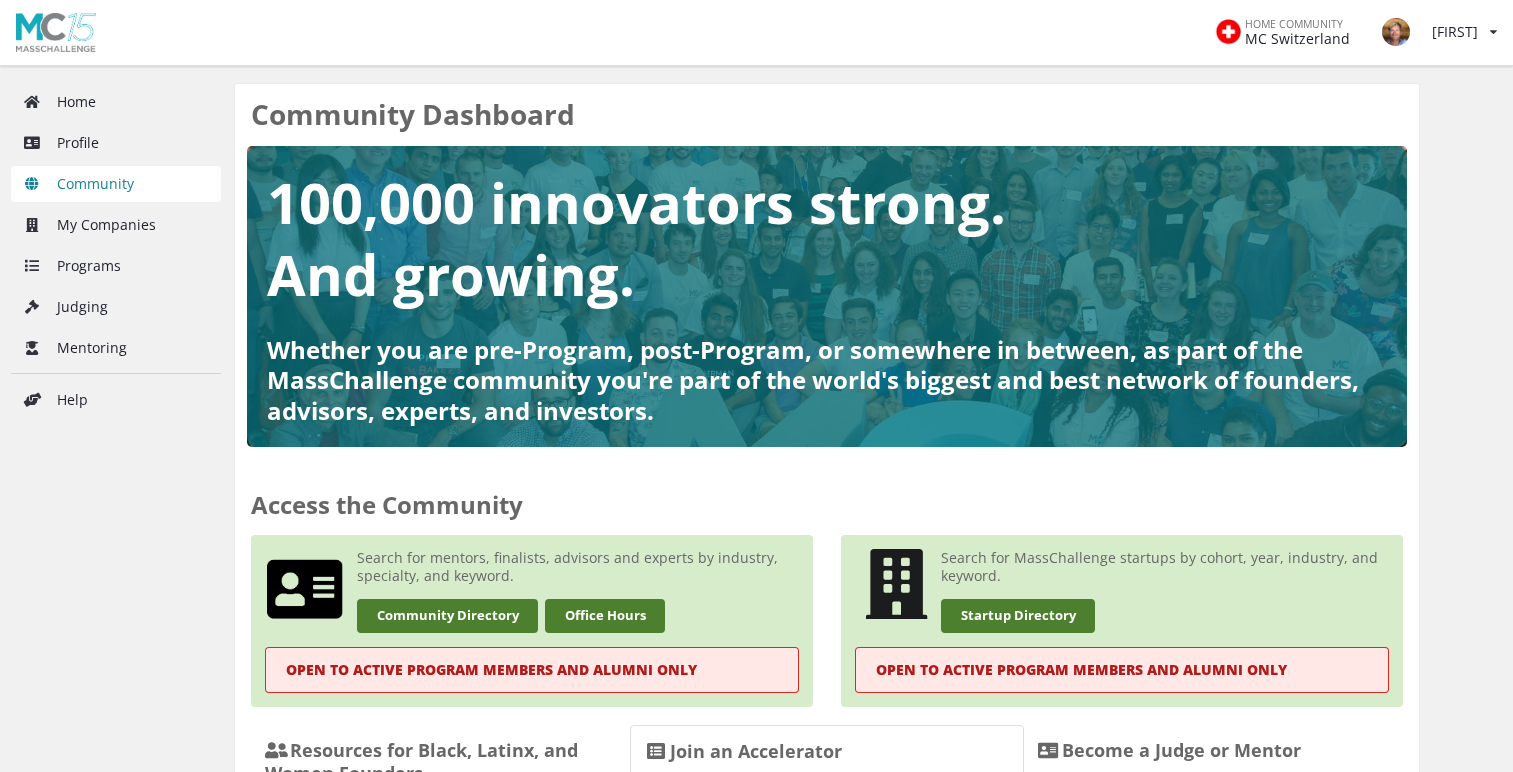 scroll, scrollTop: 0, scrollLeft: 1, axis: horizontal 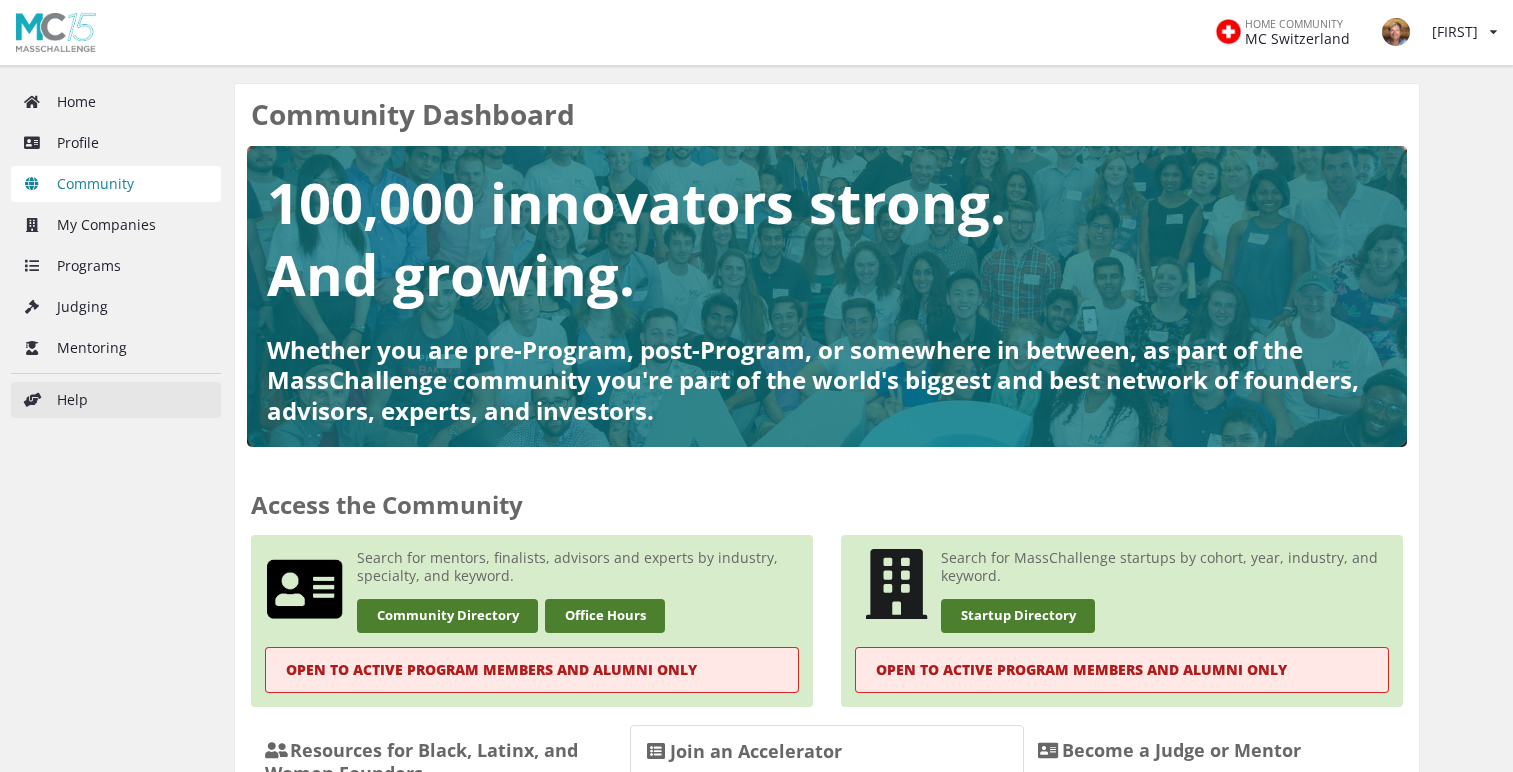 click on "Help" at bounding box center [116, 400] 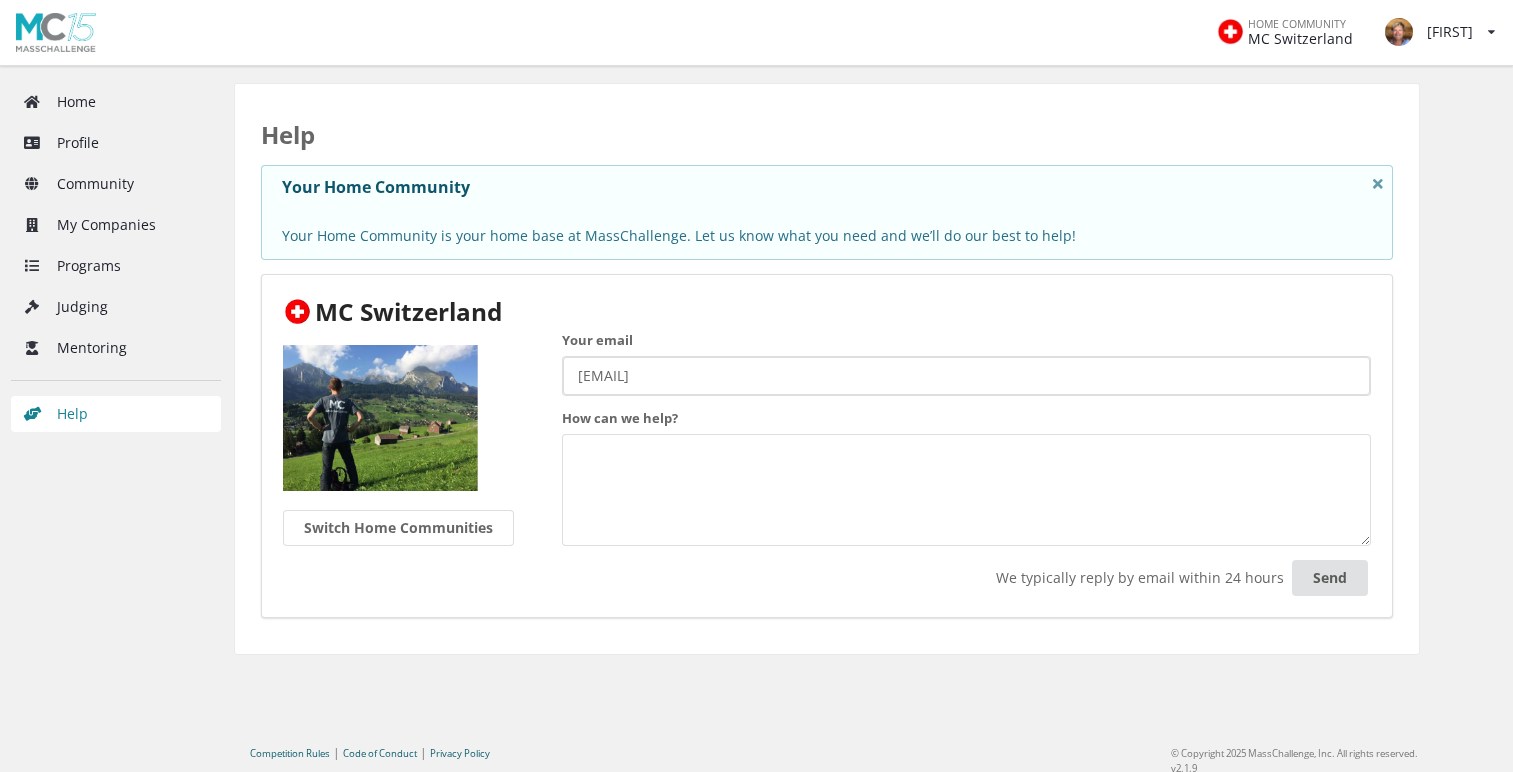 scroll, scrollTop: 0, scrollLeft: 0, axis: both 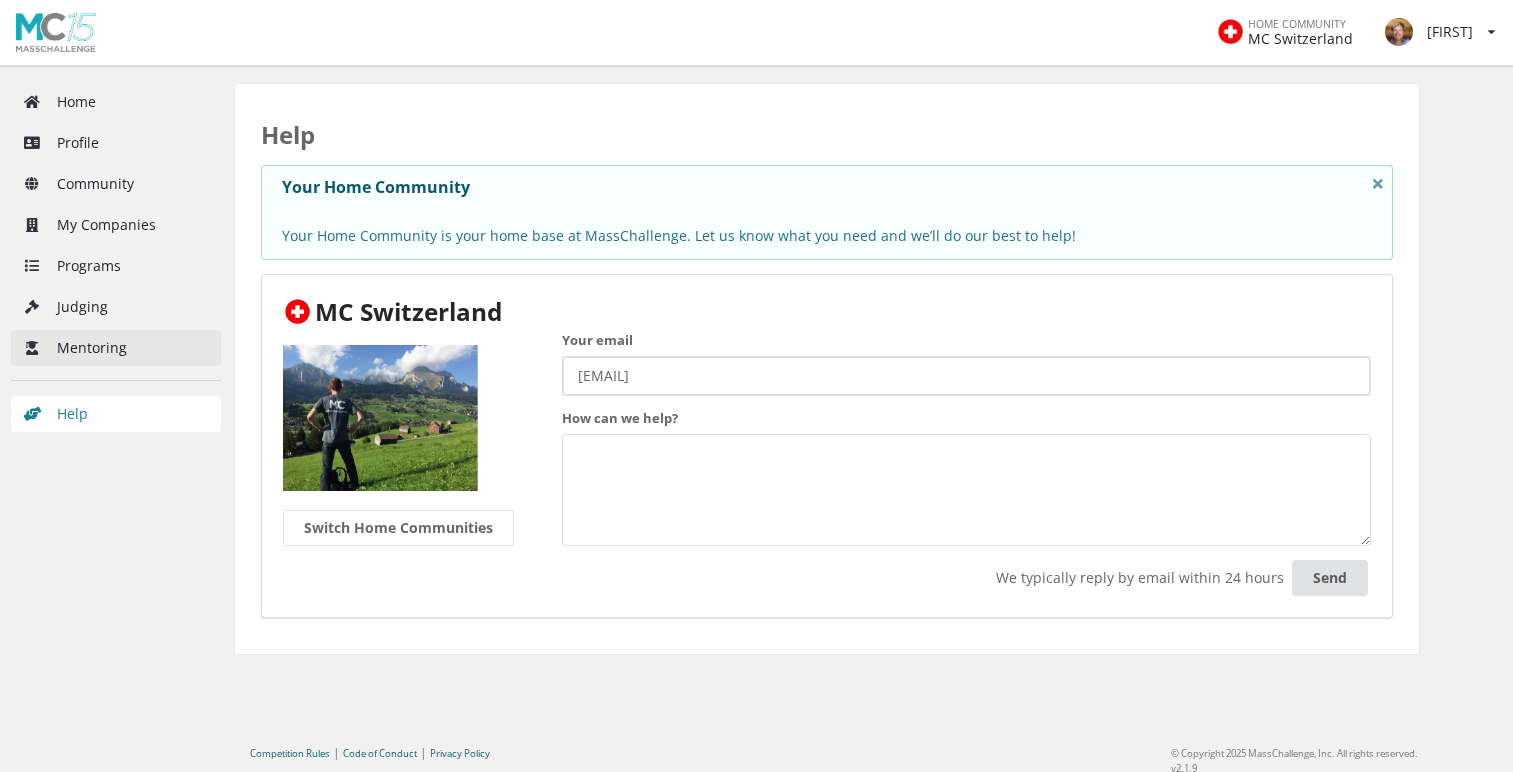 click on "Mentoring" at bounding box center (116, 348) 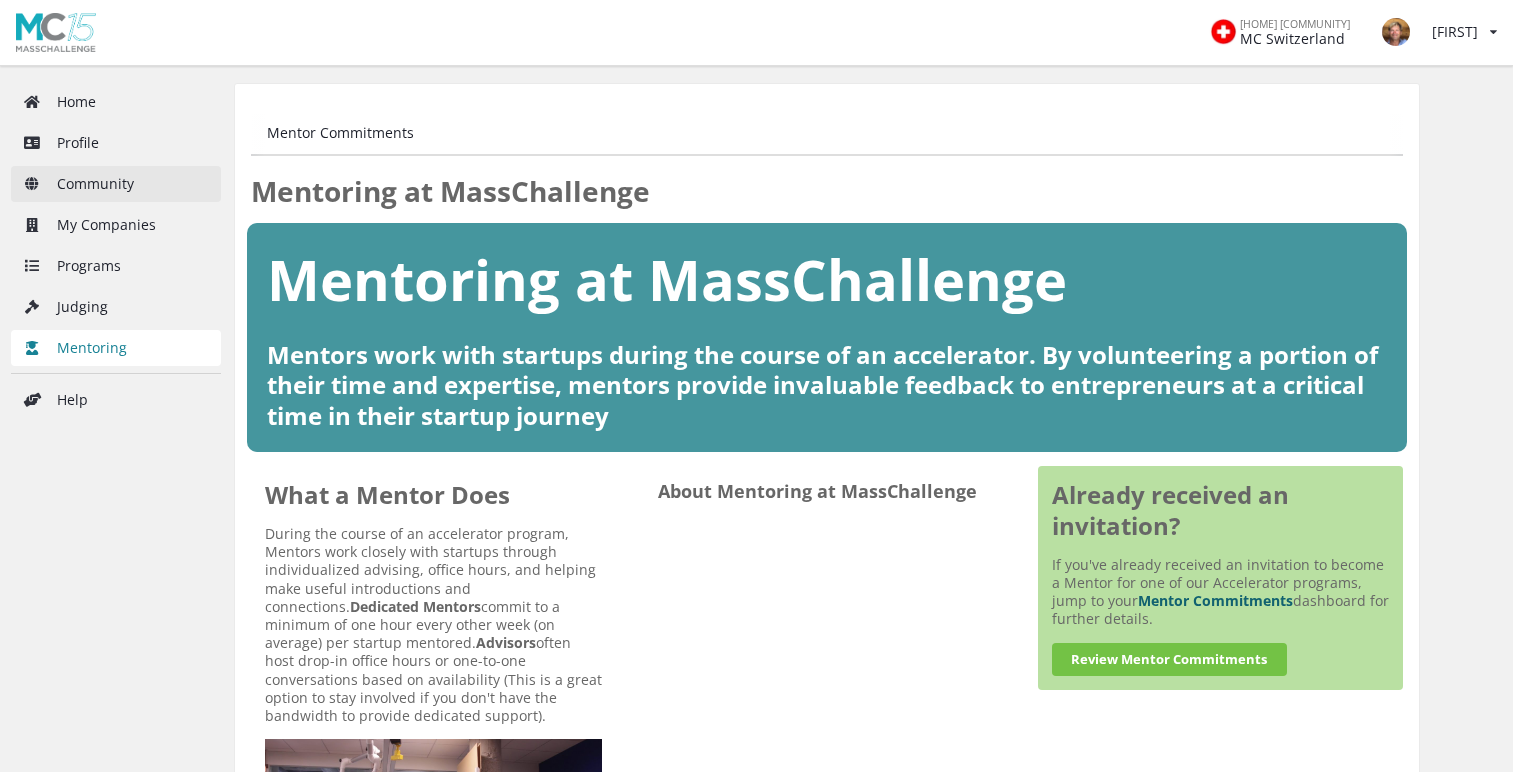 scroll, scrollTop: 0, scrollLeft: 0, axis: both 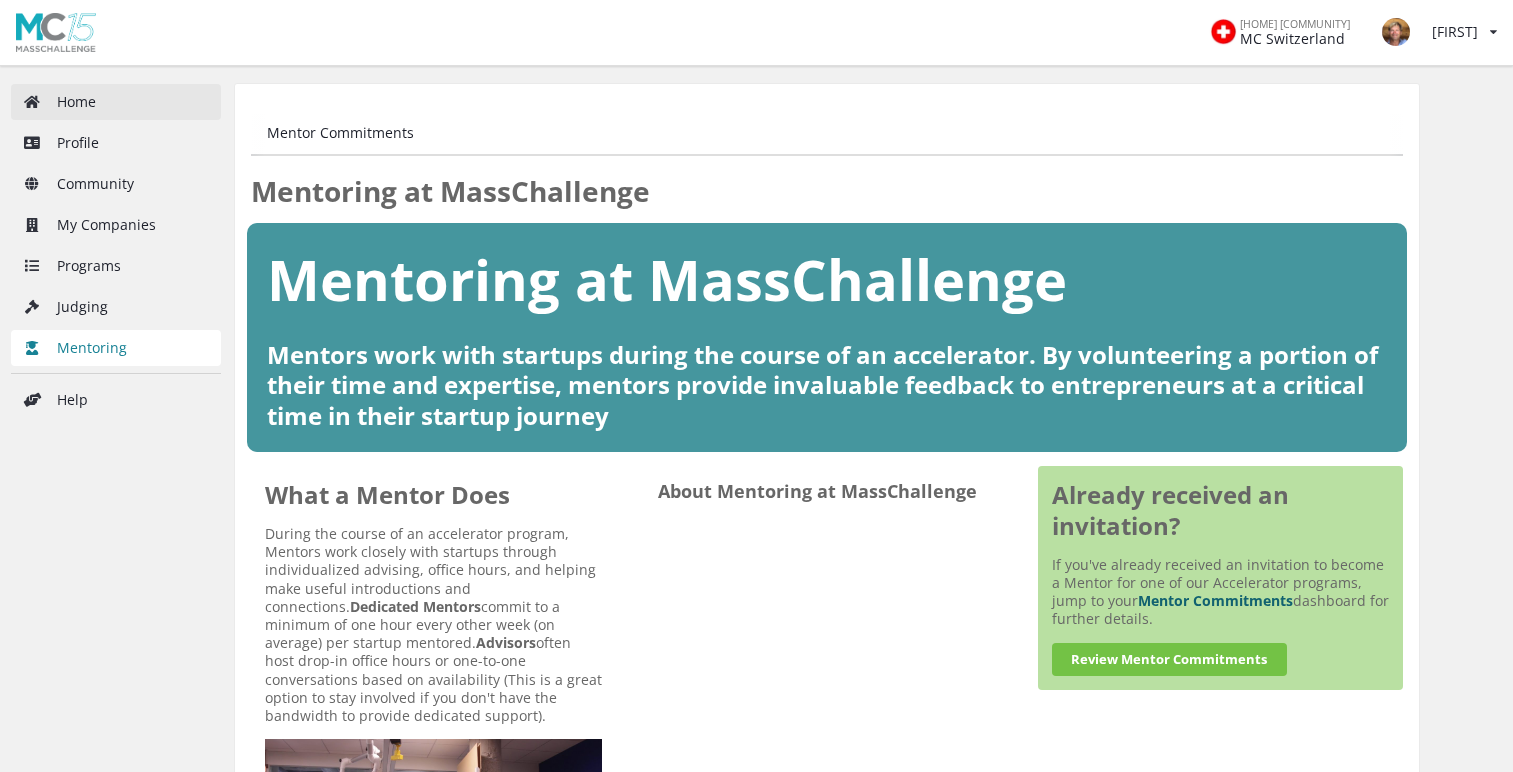 click on "Home" at bounding box center (116, 102) 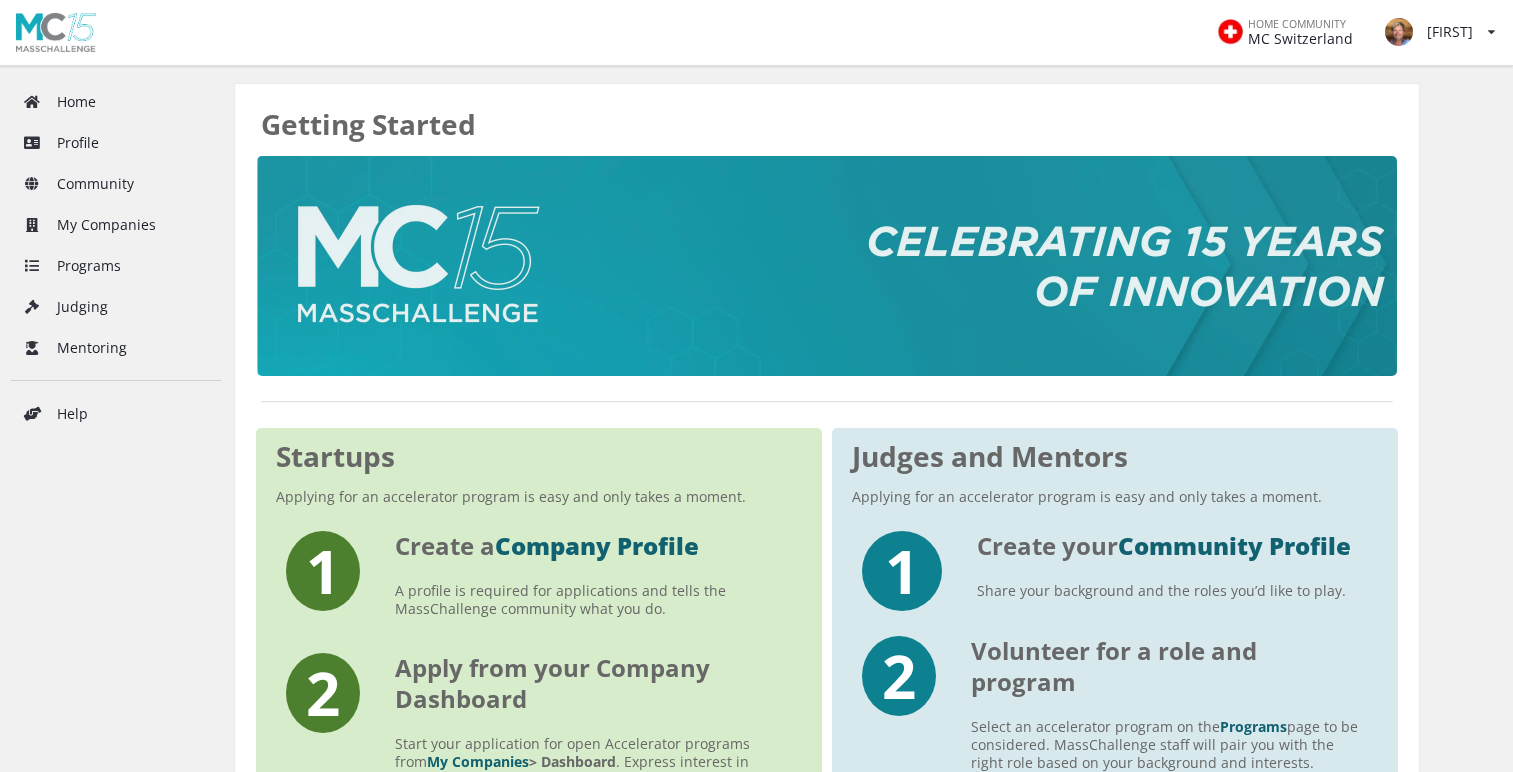 scroll, scrollTop: 0, scrollLeft: 0, axis: both 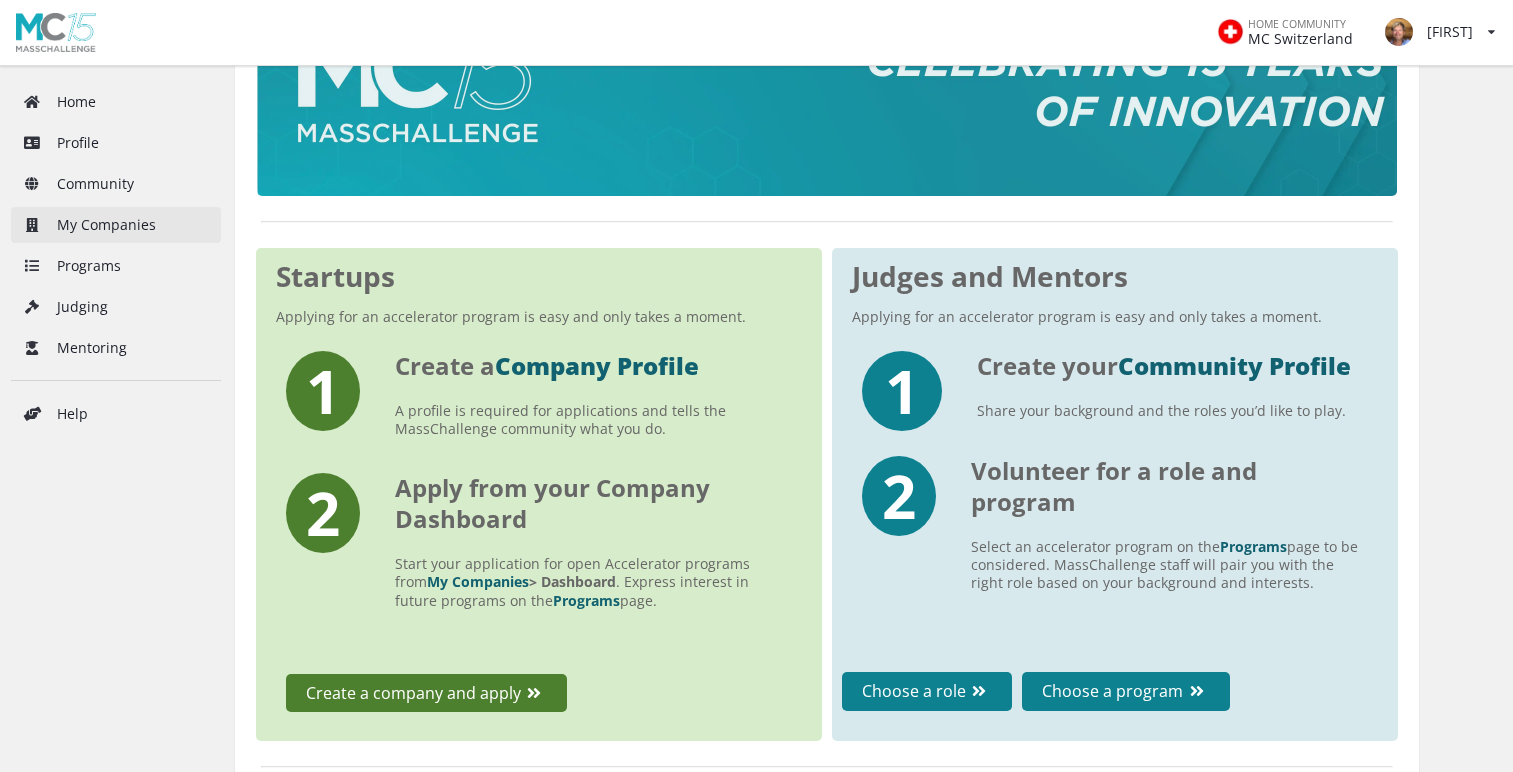 click on "My Companies" at bounding box center (116, 225) 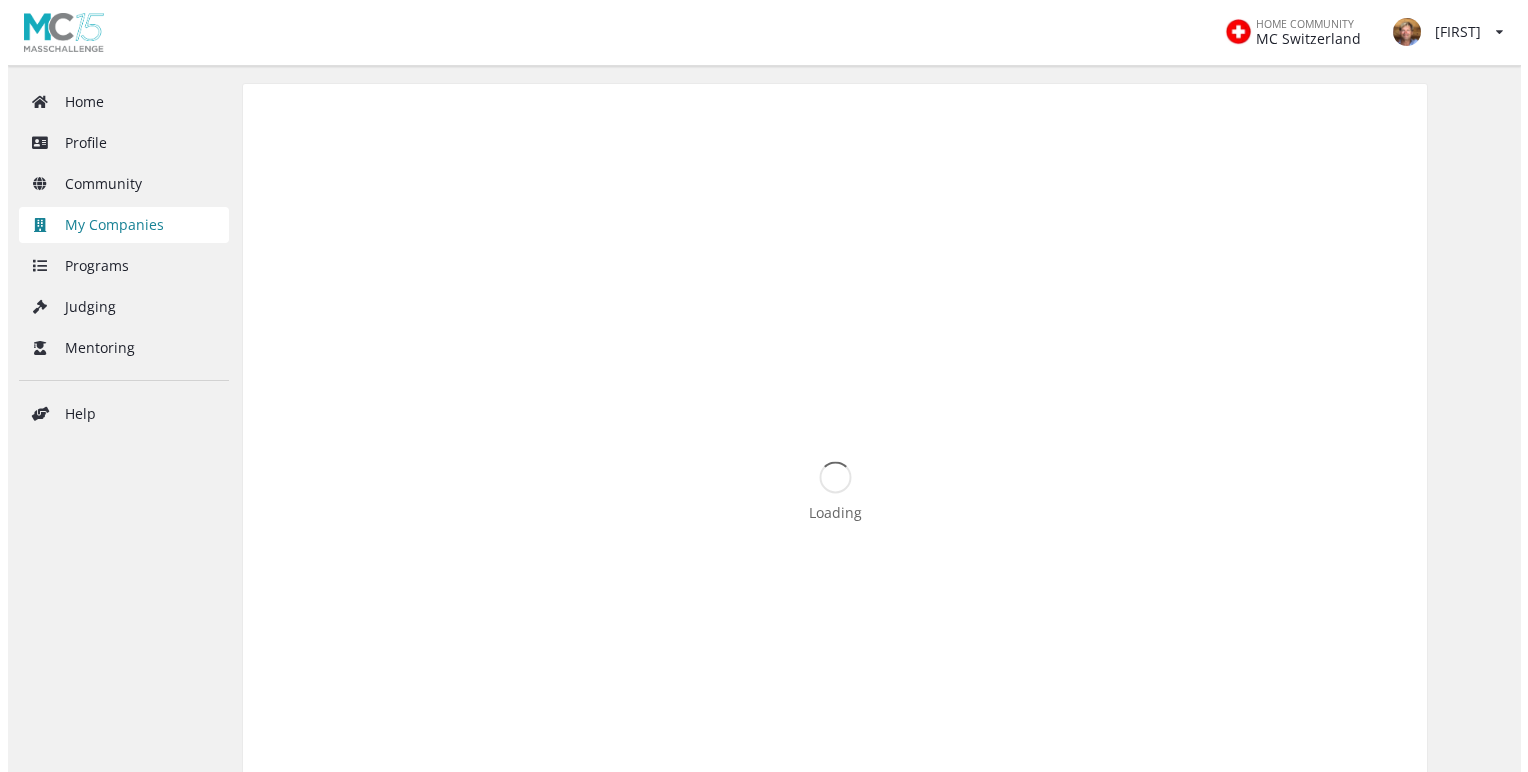scroll, scrollTop: 0, scrollLeft: 0, axis: both 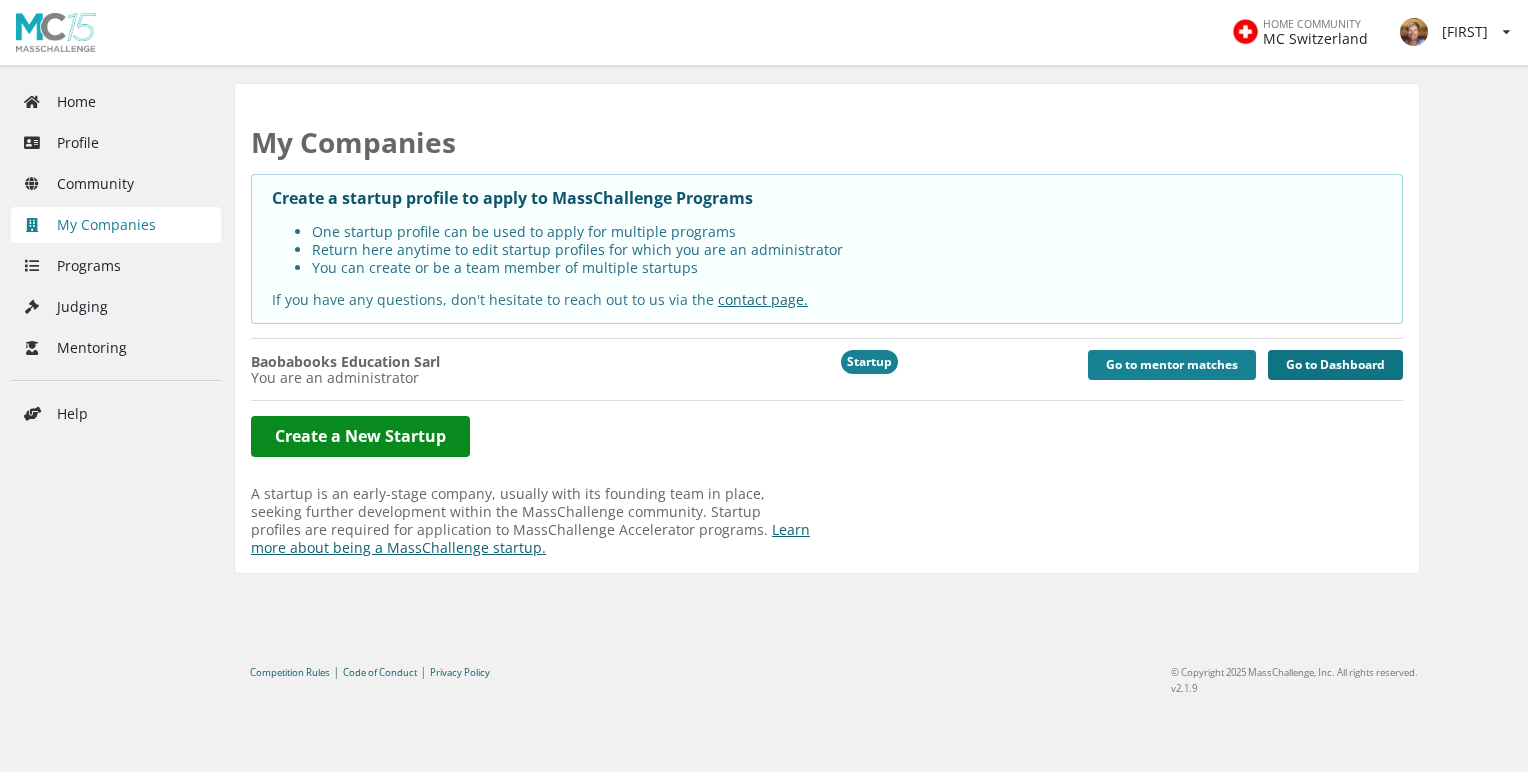 click on "Go to Dashboard" at bounding box center (1335, 365) 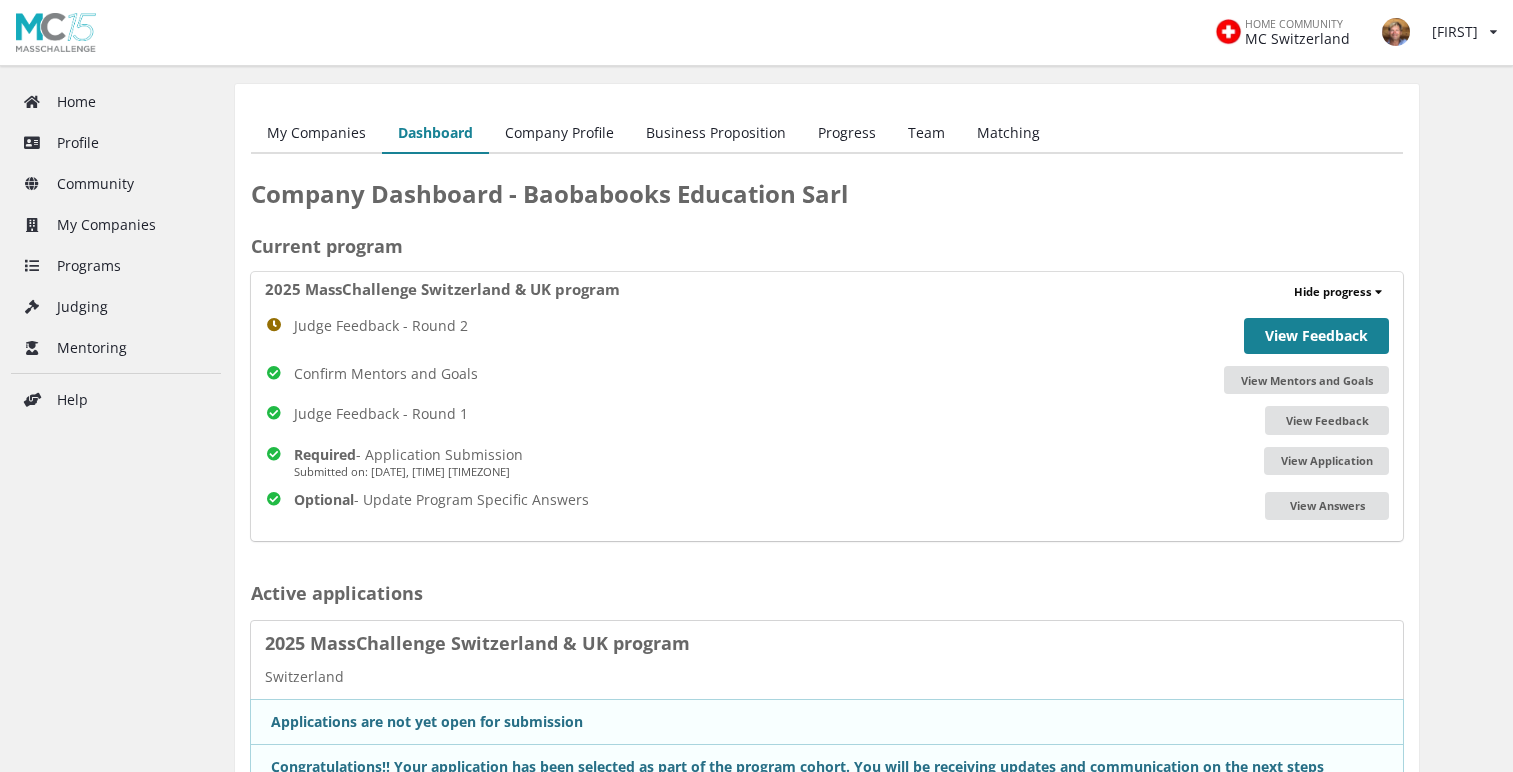 scroll, scrollTop: 0, scrollLeft: 0, axis: both 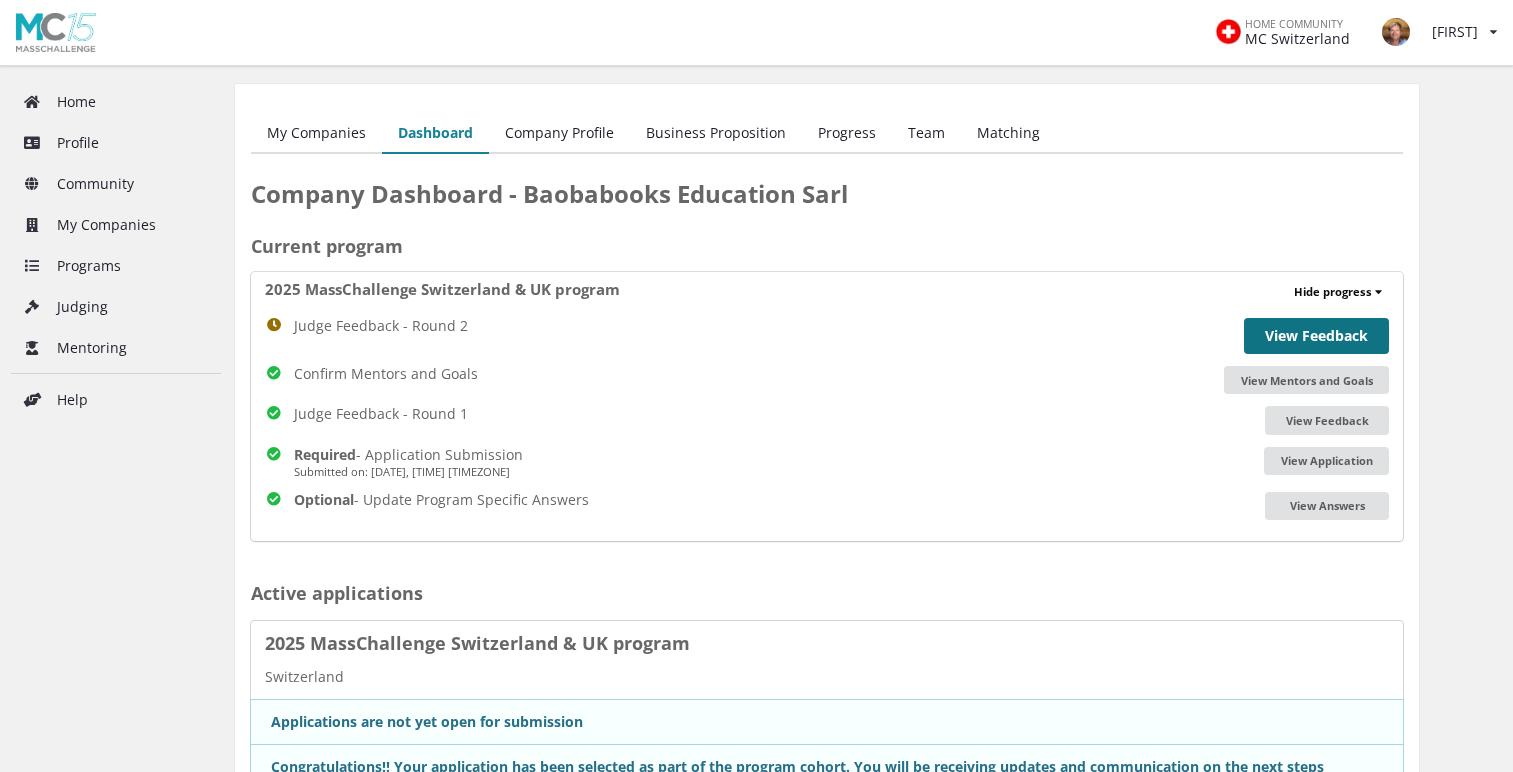 click on "View Feedback" at bounding box center [1316, 336] 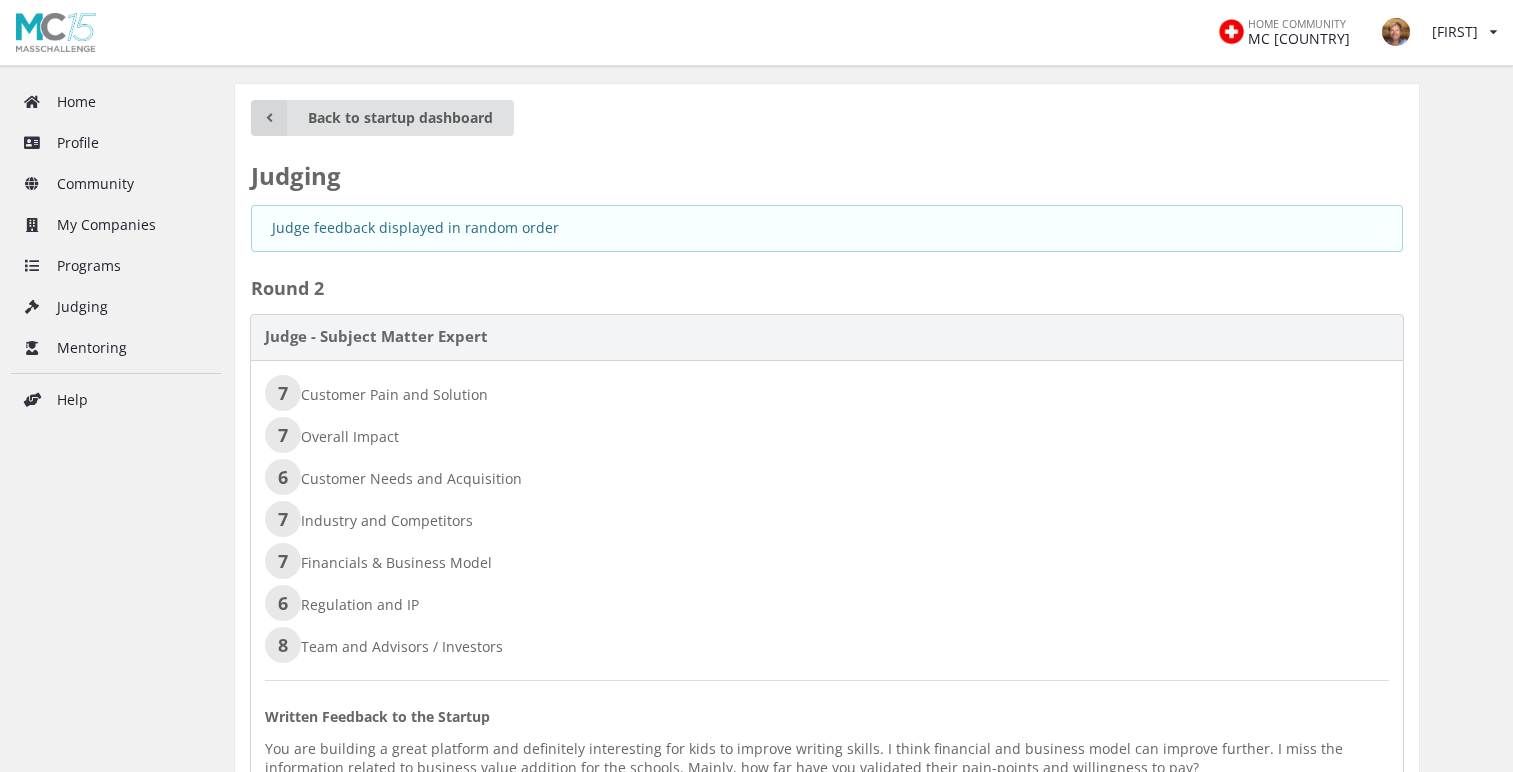 scroll, scrollTop: 0, scrollLeft: 0, axis: both 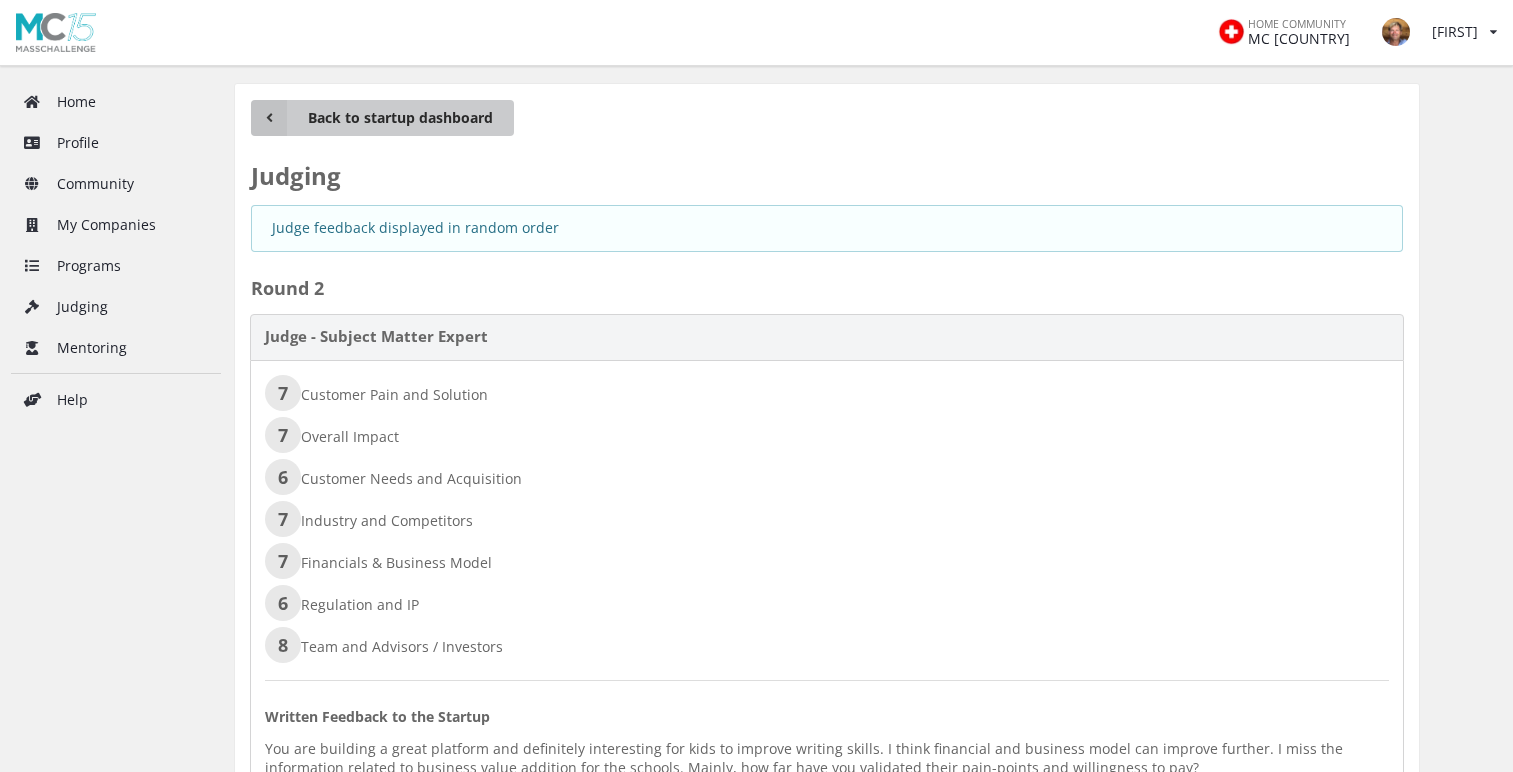 click at bounding box center [269, 118] 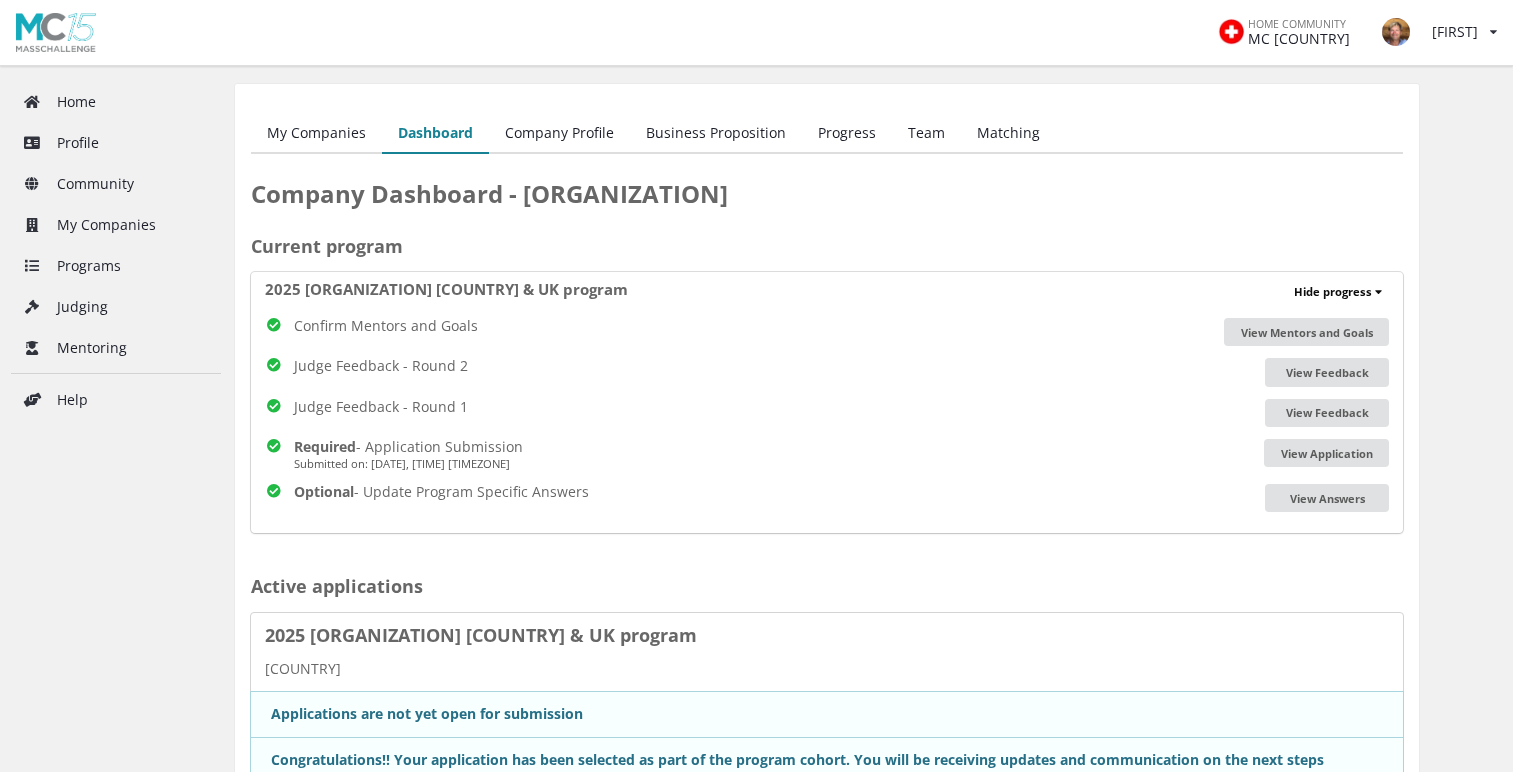 scroll, scrollTop: 0, scrollLeft: 0, axis: both 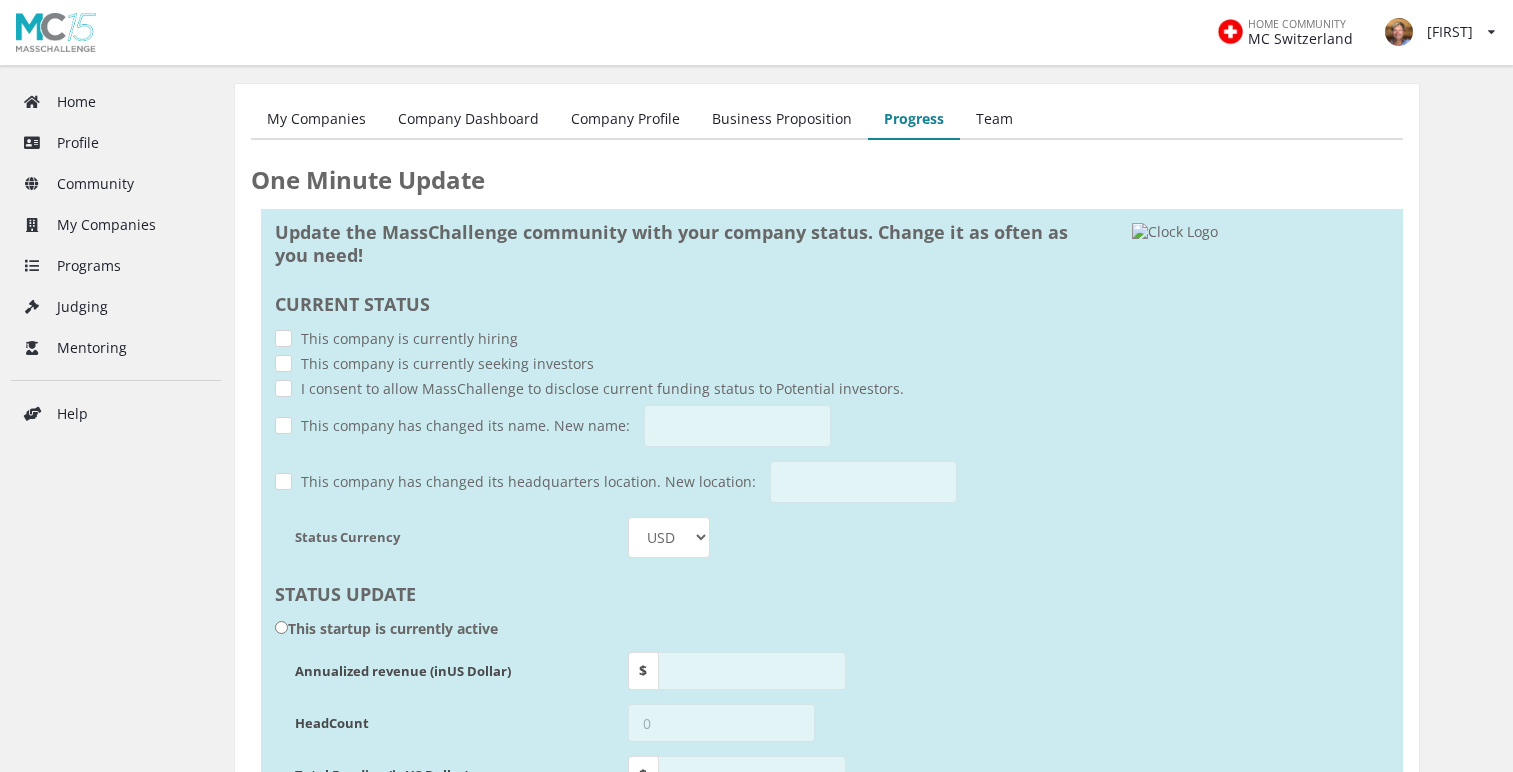click on "Team" at bounding box center (994, 120) 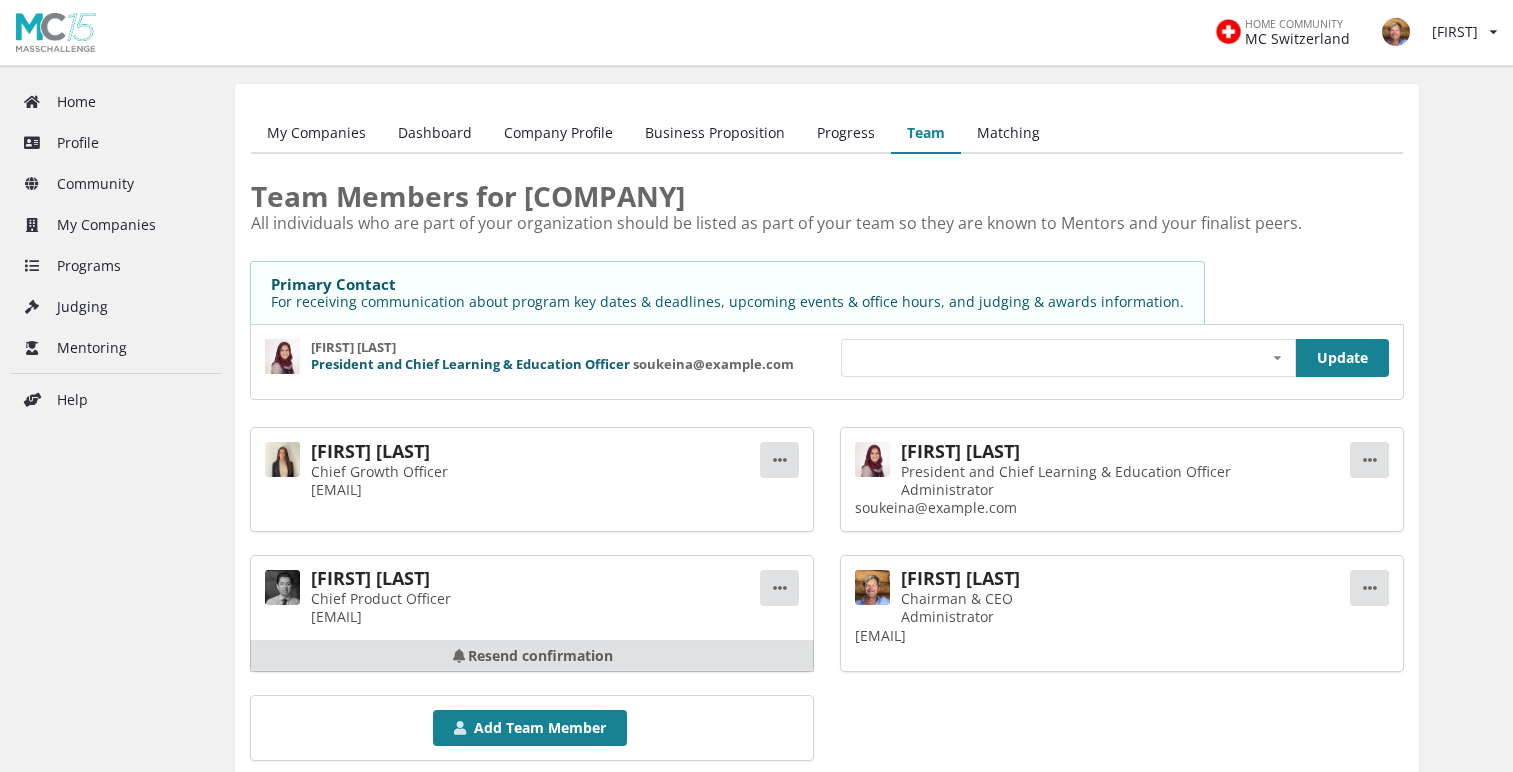 scroll, scrollTop: 0, scrollLeft: 0, axis: both 